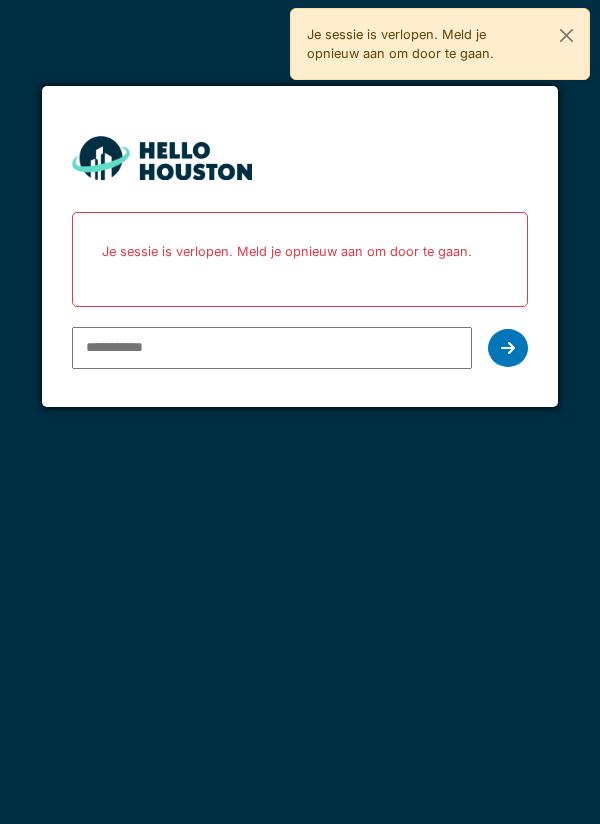 scroll, scrollTop: 0, scrollLeft: 0, axis: both 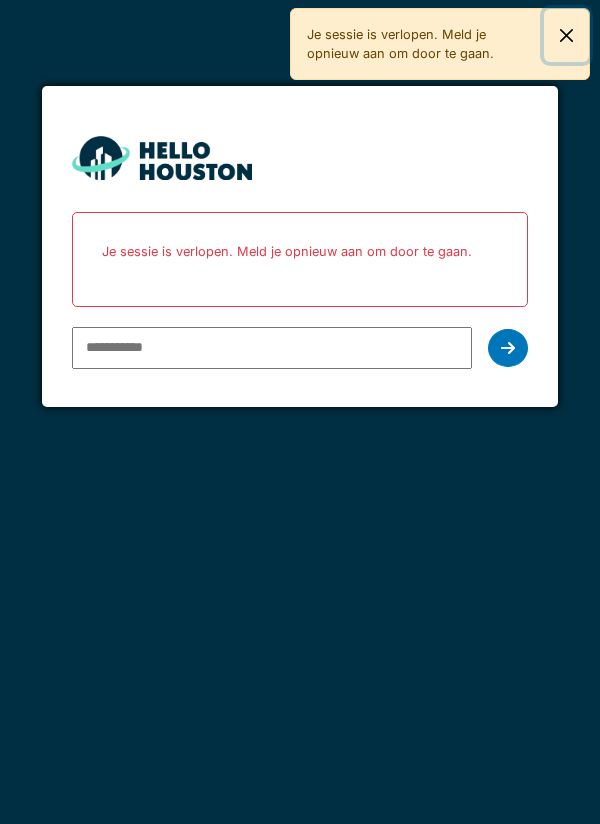 click at bounding box center (566, 35) 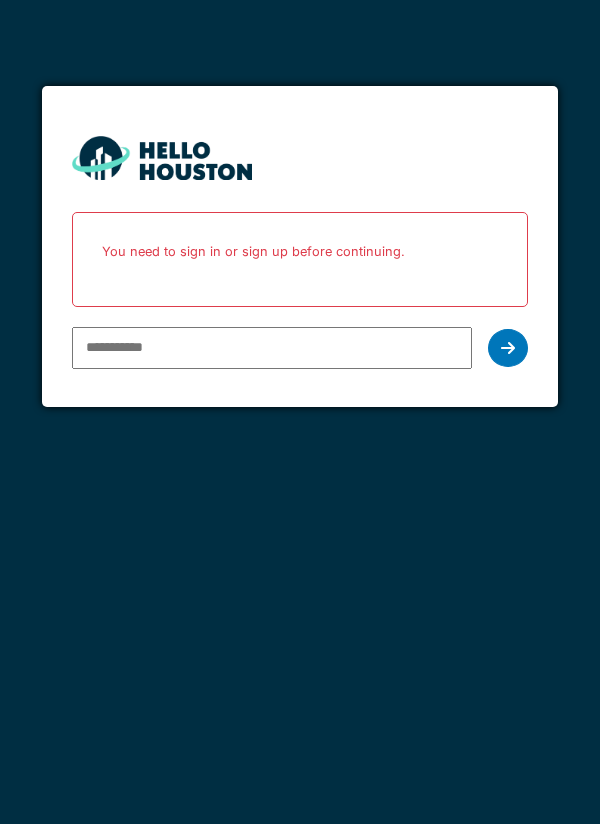 scroll, scrollTop: 0, scrollLeft: 0, axis: both 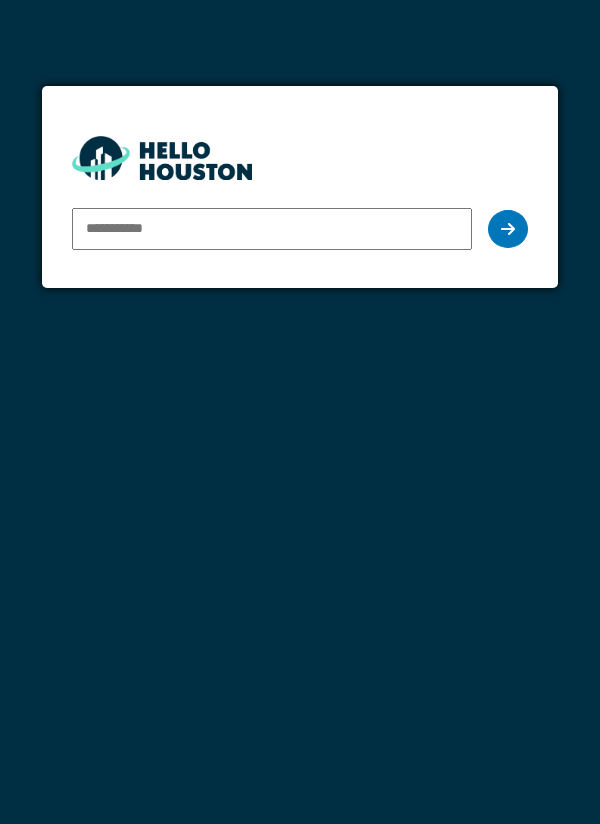 click at bounding box center (272, 229) 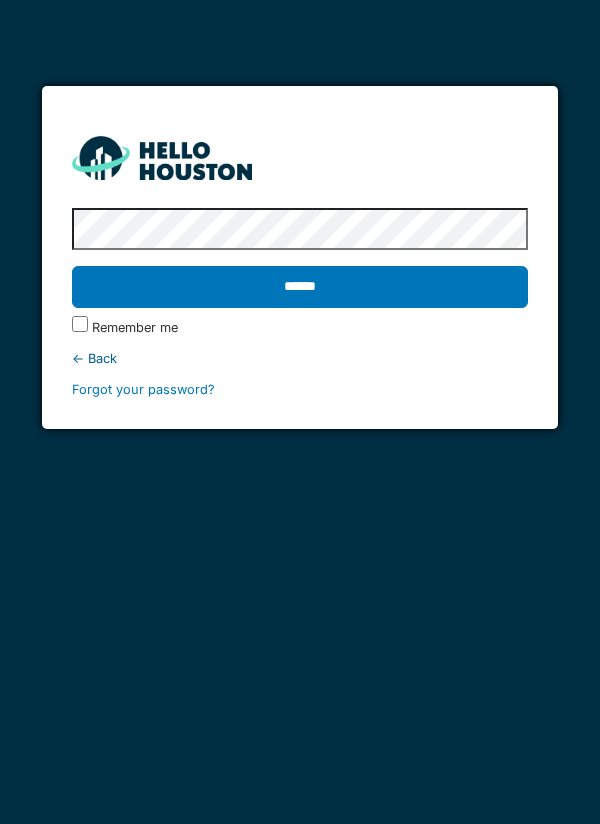 click on "← Back" at bounding box center [300, 358] 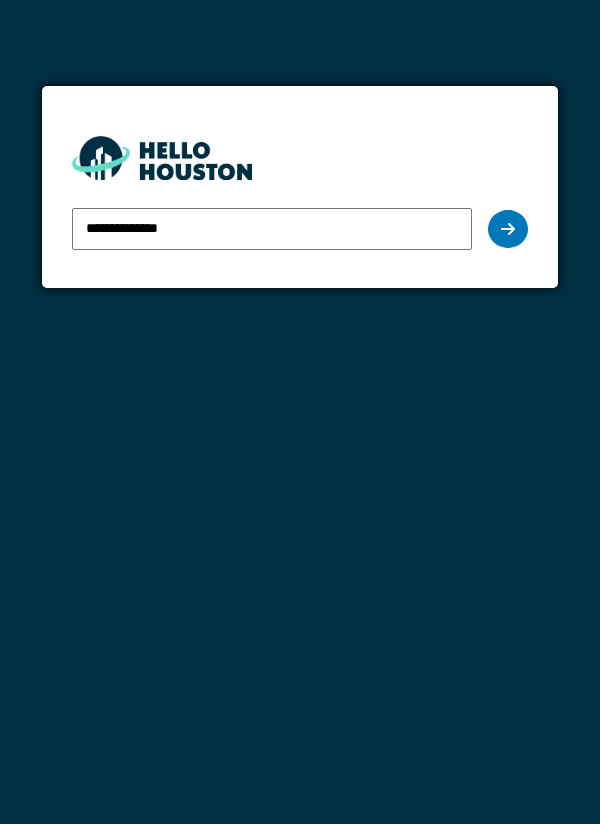 click at bounding box center [508, 229] 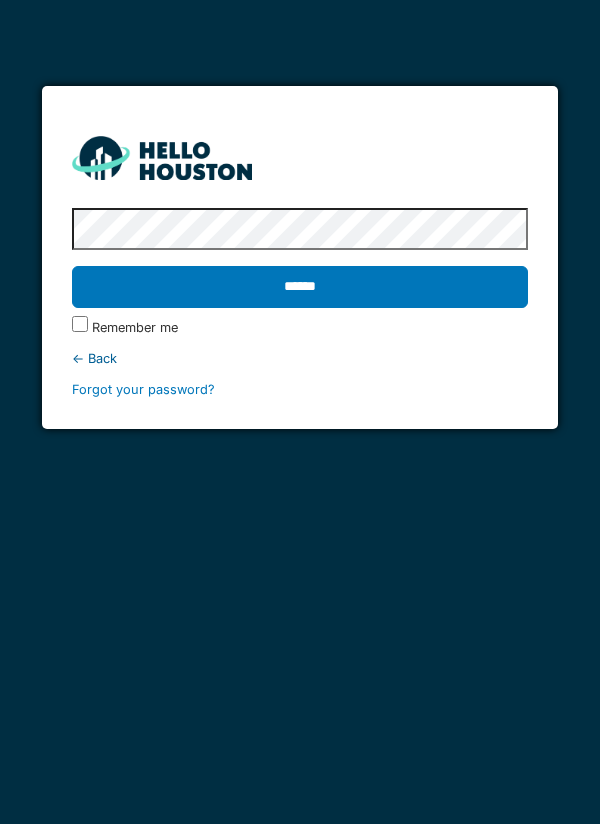 click on "Remember me" at bounding box center (135, 327) 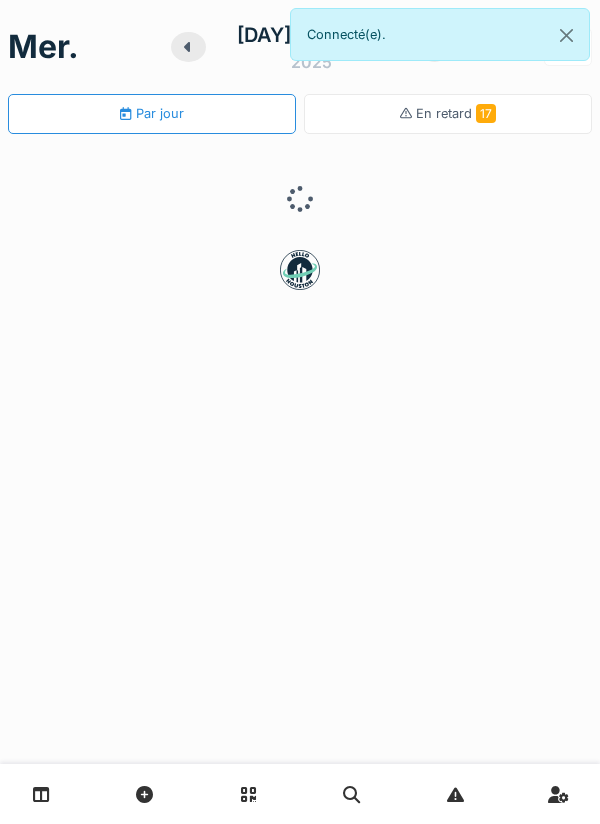 scroll, scrollTop: 0, scrollLeft: 0, axis: both 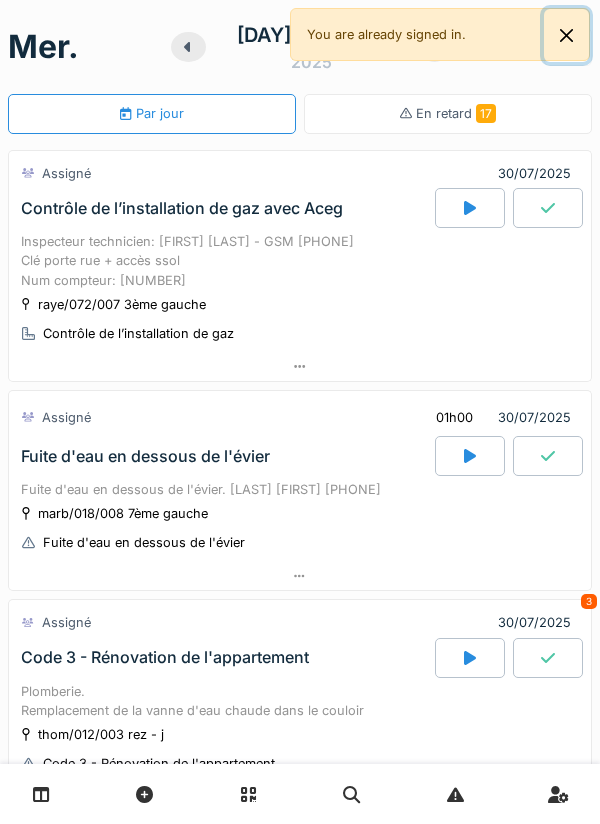 click at bounding box center [566, 35] 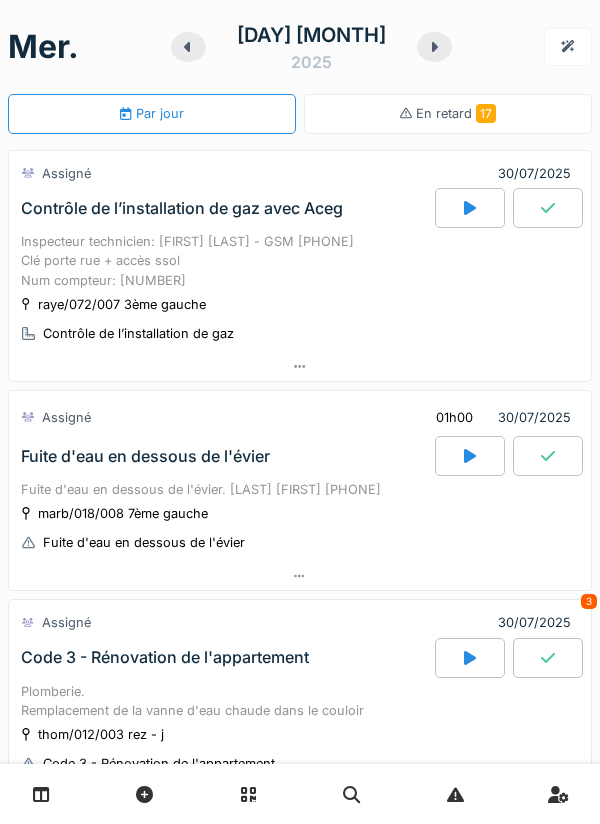 click on "[NUMBER]/[NUMBER]/[NUMBER] [NUMBER]ème gauche Contrôle de l’installation de gaz" at bounding box center (300, 319) 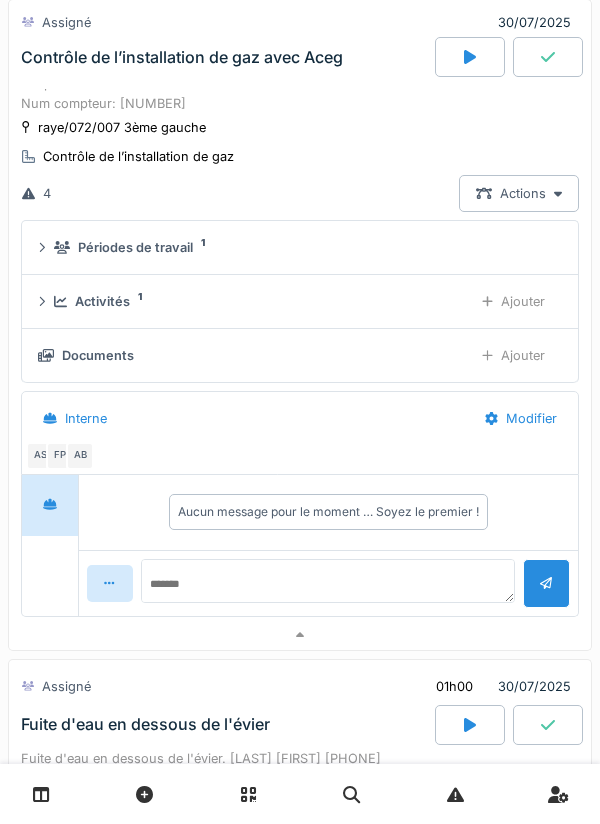 scroll, scrollTop: 199, scrollLeft: 0, axis: vertical 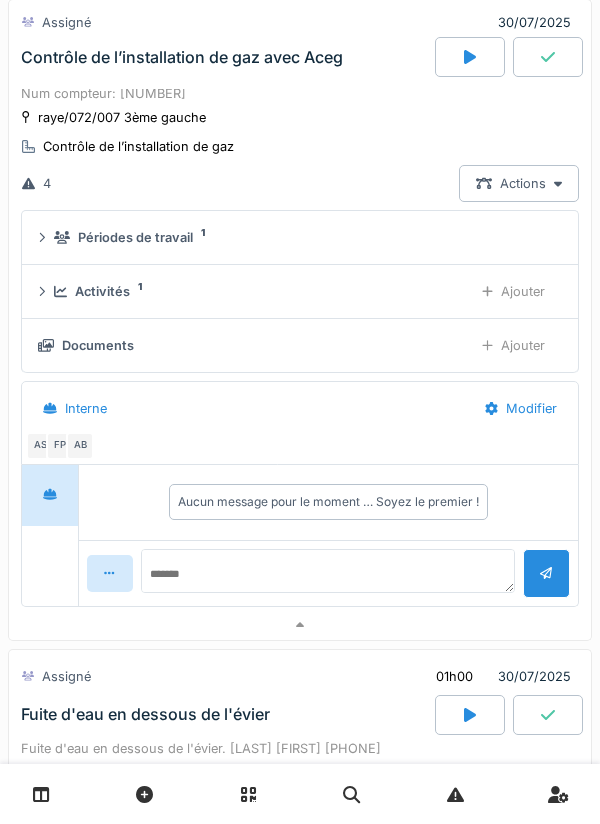 click on "AB" at bounding box center [80, 446] 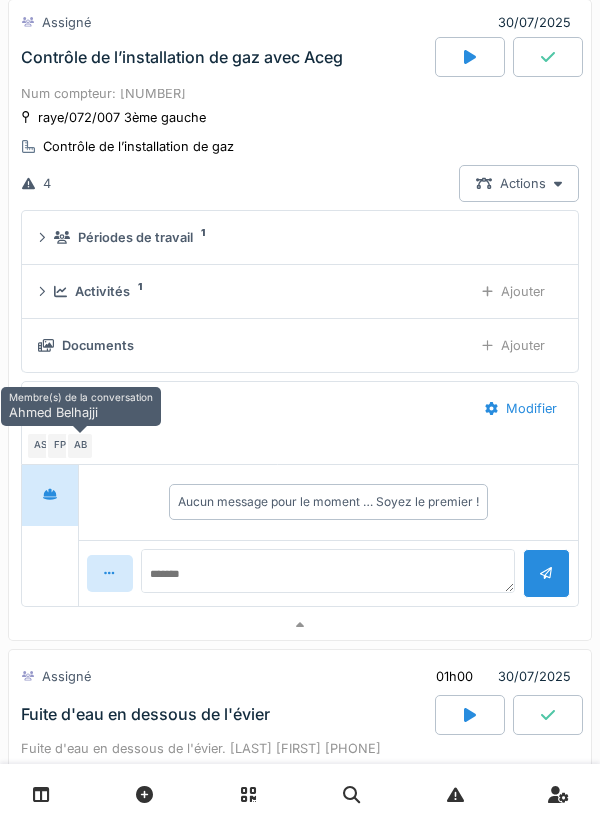 click on "FP" at bounding box center [60, 446] 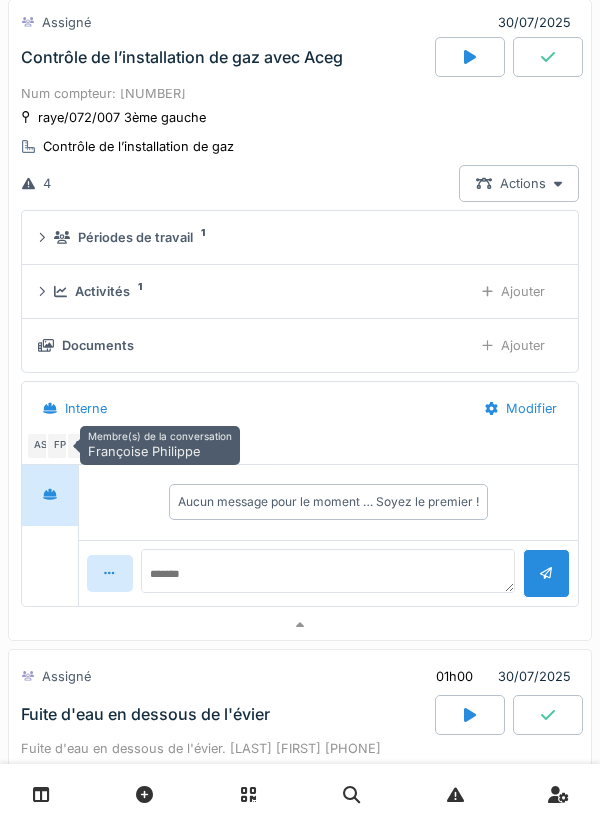 click on "raye/072/007 3ème gauche Contrôle de l’installation de gaz" at bounding box center (300, 132) 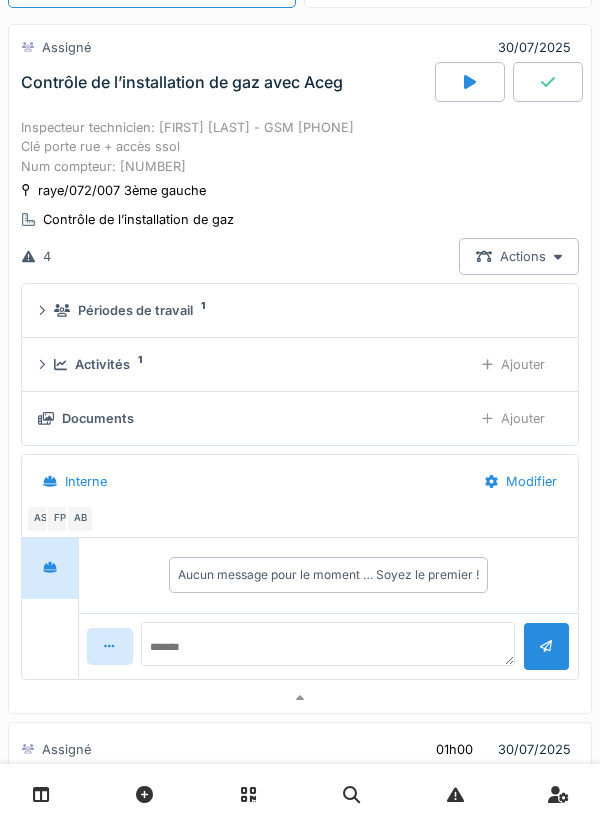 scroll, scrollTop: 0, scrollLeft: 0, axis: both 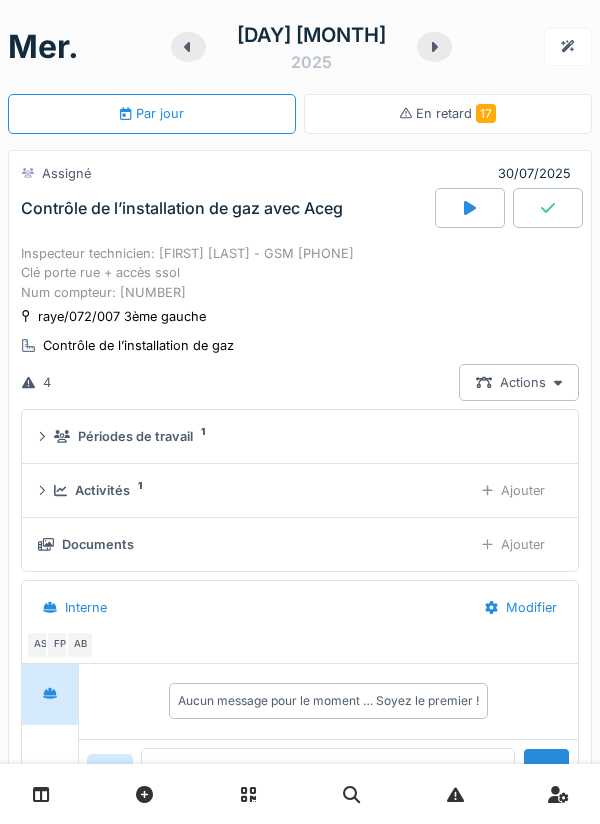 click on "4 Actions" at bounding box center [300, 382] 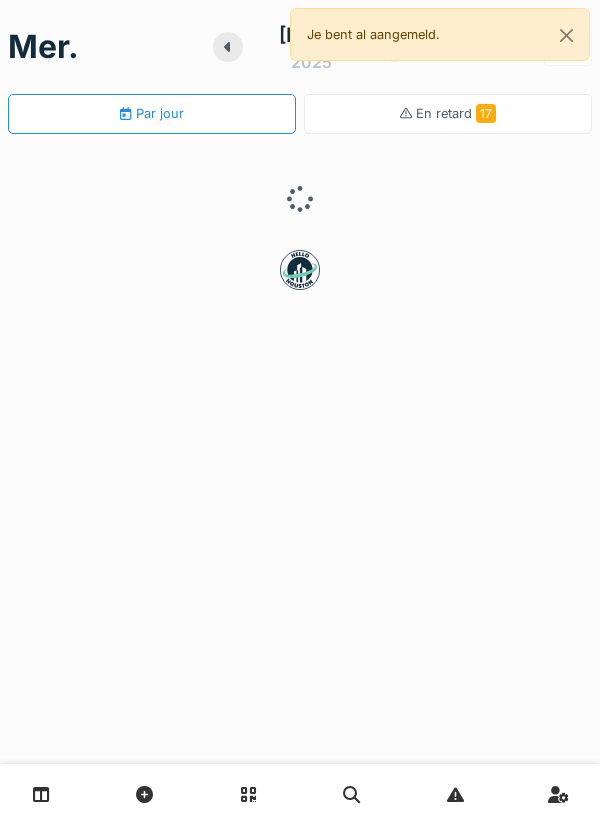 scroll, scrollTop: 0, scrollLeft: 0, axis: both 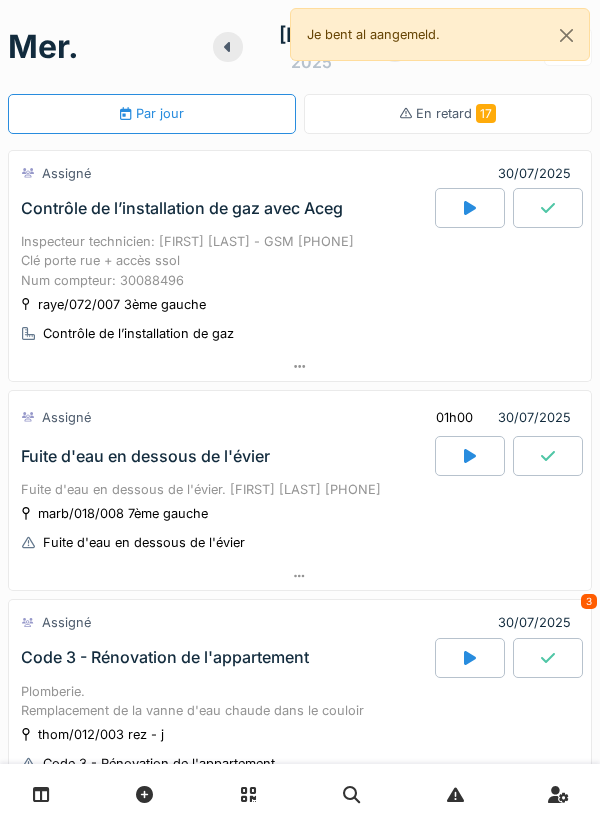 click at bounding box center (470, 208) 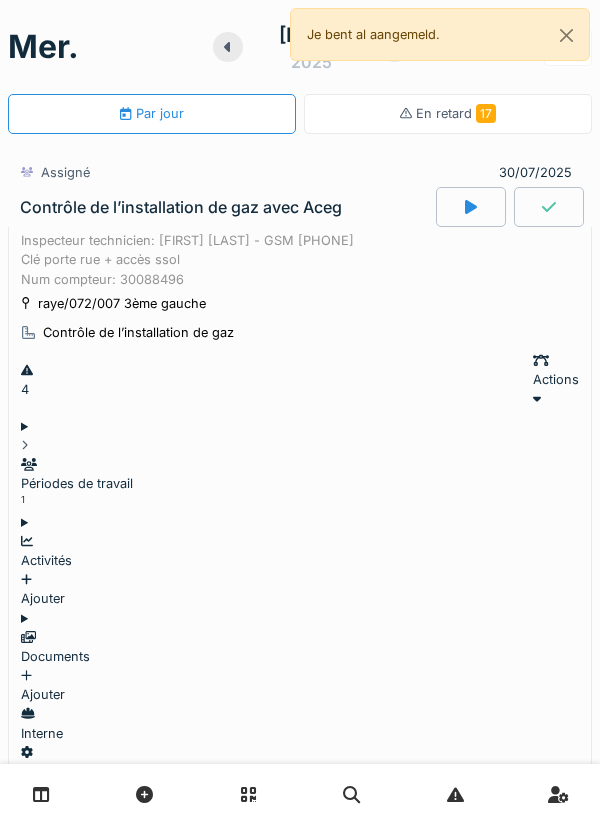 scroll, scrollTop: 70, scrollLeft: 0, axis: vertical 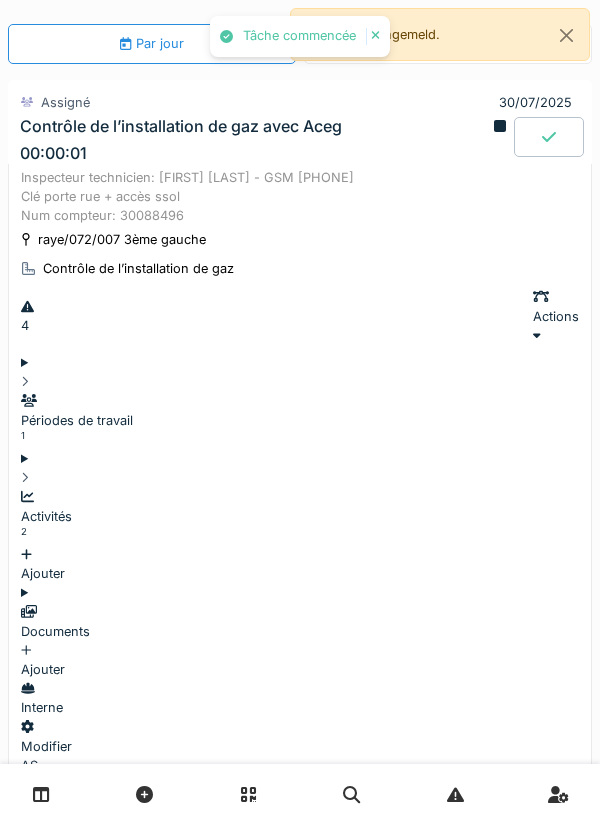 click on "Activités 2" at bounding box center [300, 516] 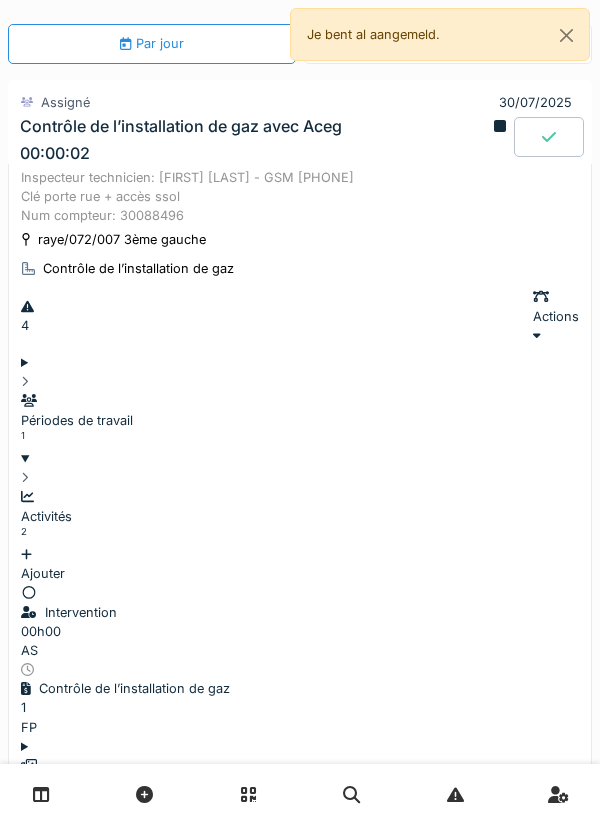 click on "Ajouter" at bounding box center [300, 564] 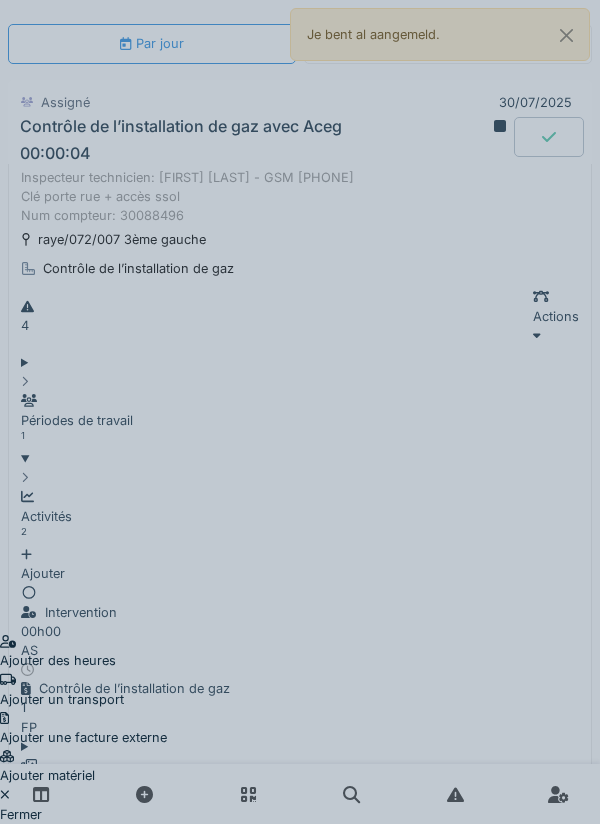 click on "Ajouter un transport" at bounding box center (83, 690) 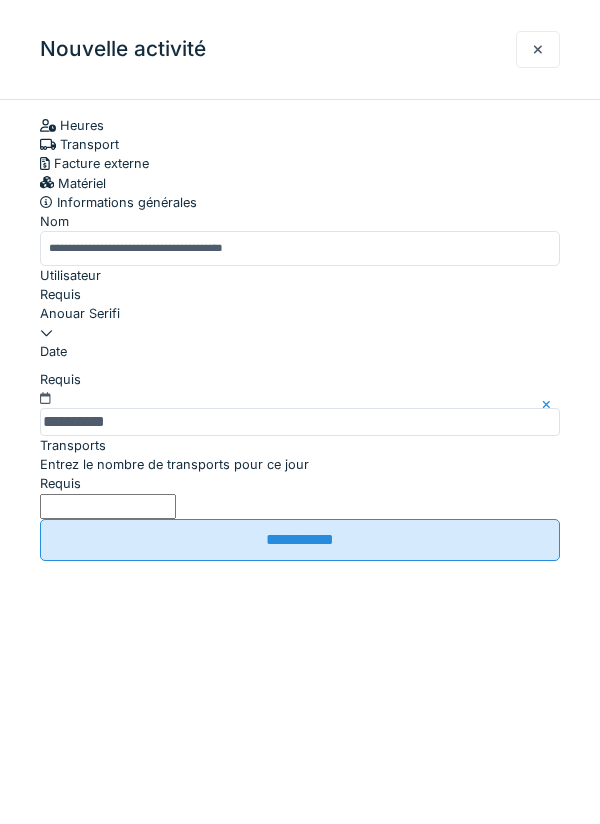 click on "Entrez le nombre de transports pour ce jour" at bounding box center (174, 464) 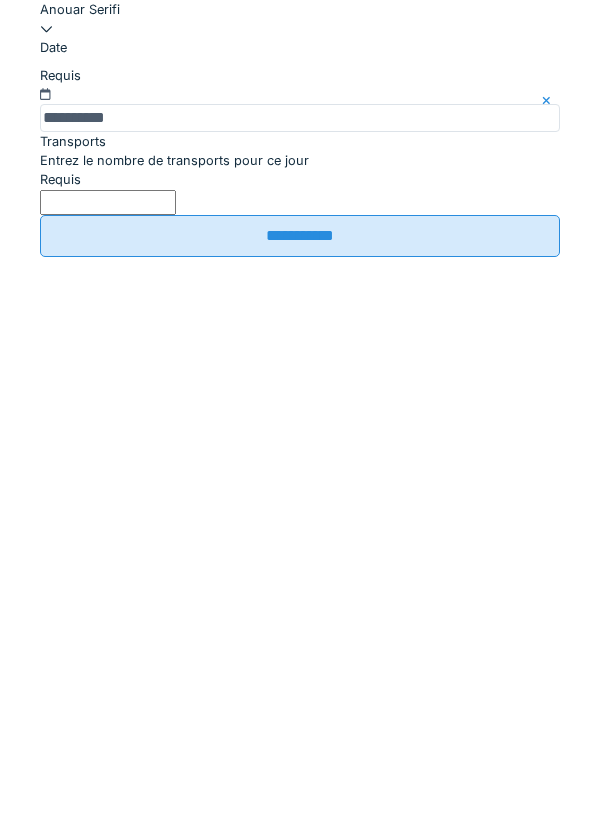 type on "*" 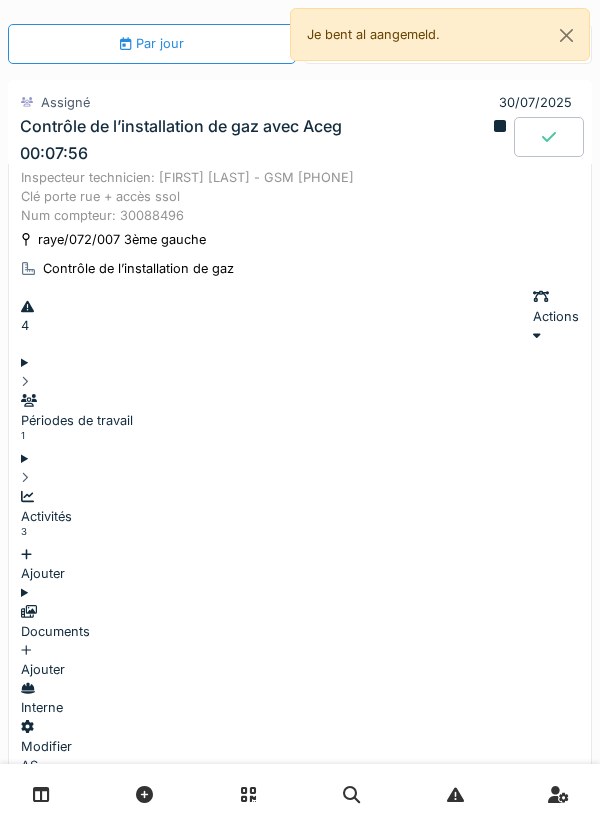 scroll, scrollTop: 6, scrollLeft: 0, axis: vertical 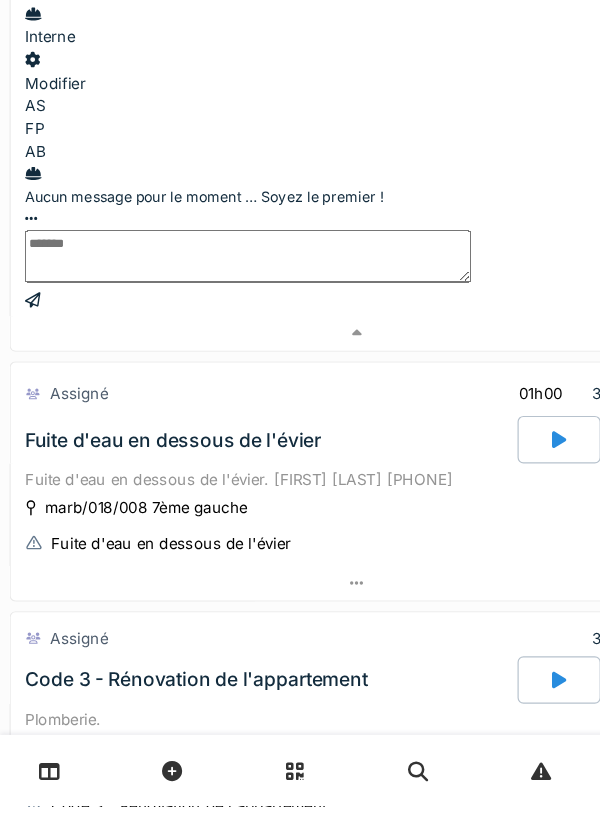 click on "Code 3 - Rénovation de l'appartement" at bounding box center [226, 718] 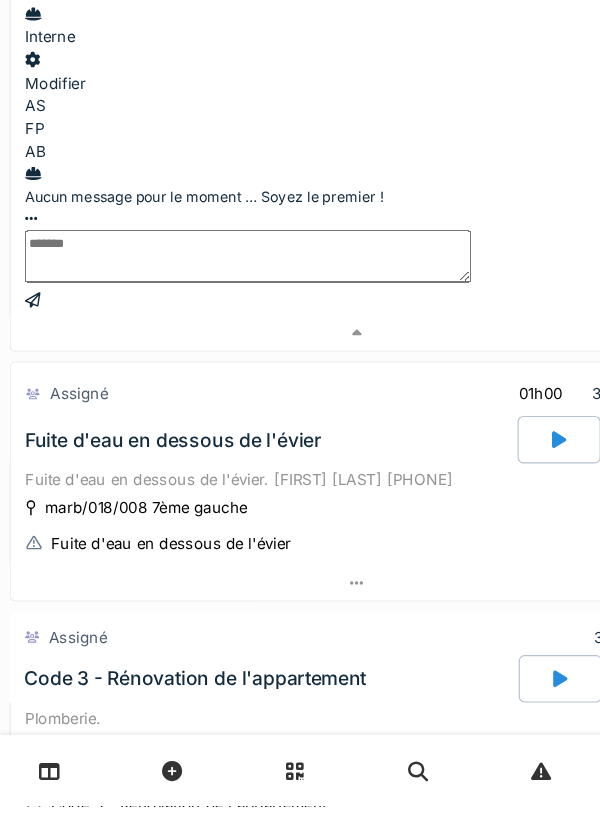 scroll, scrollTop: 0, scrollLeft: 0, axis: both 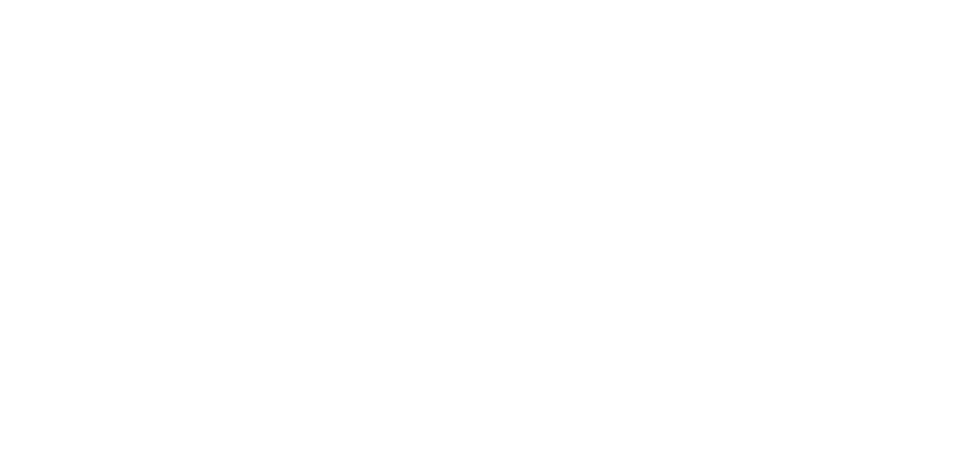 click at bounding box center (548, 1420) 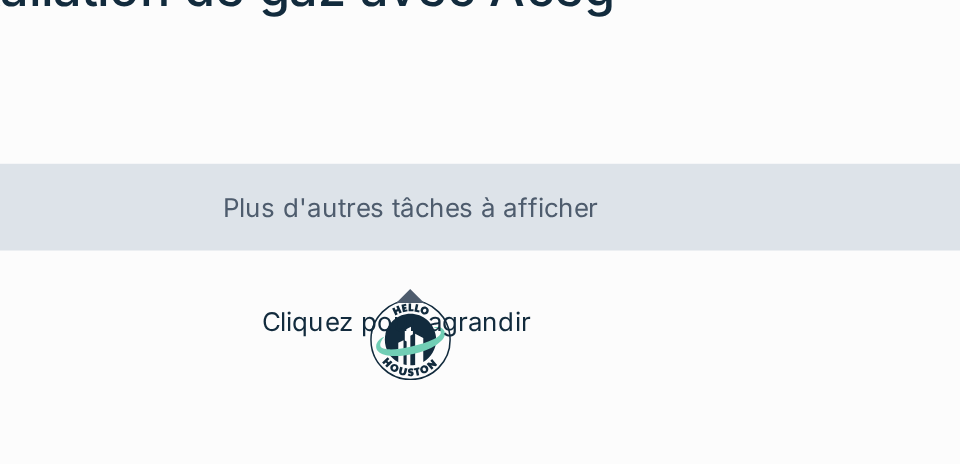 scroll, scrollTop: 0, scrollLeft: 0, axis: both 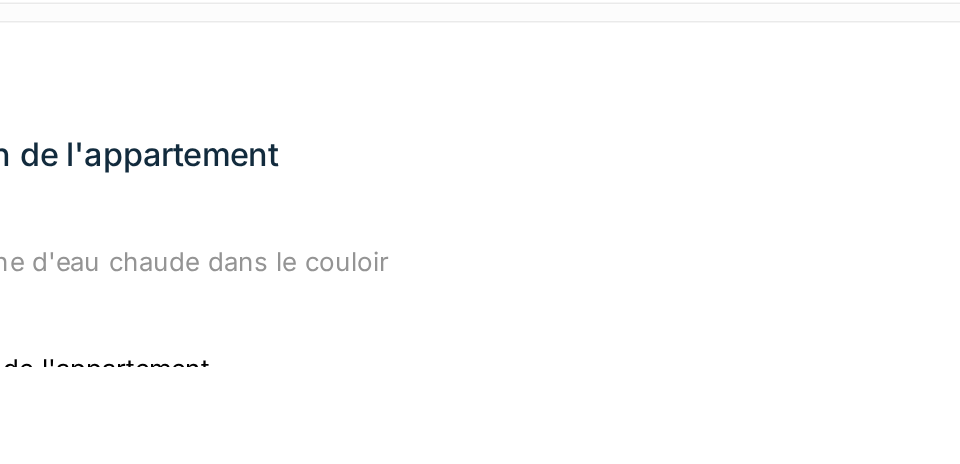 click on "Tâche en cours Contrôle de l’installation de gaz avec Aceg 00:13:22 Stop" at bounding box center (548, 569) 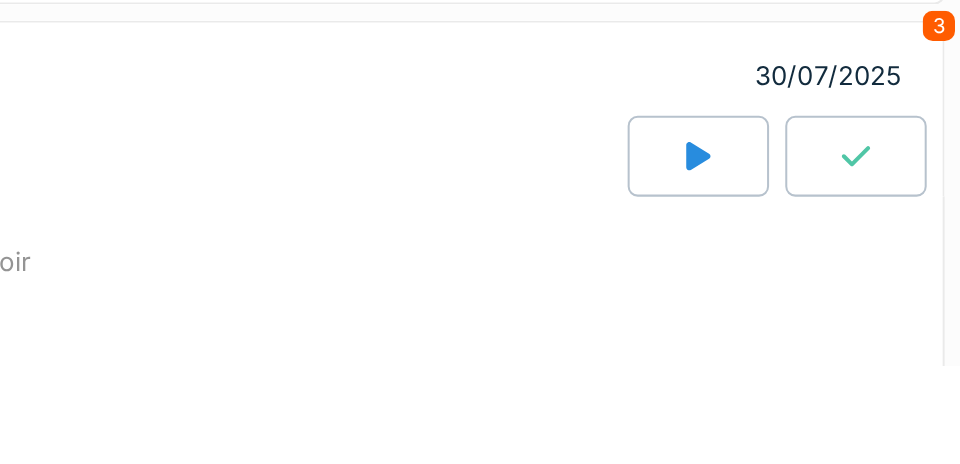 scroll, scrollTop: 953, scrollLeft: 0, axis: vertical 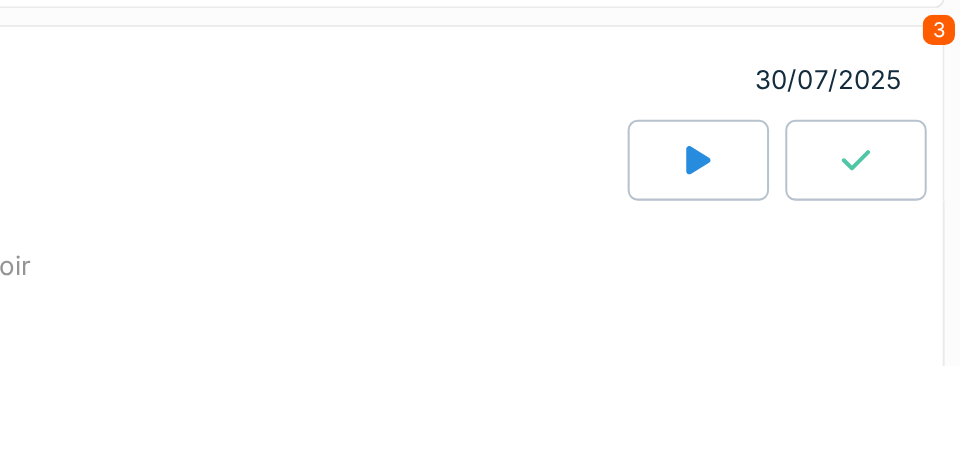 click on "Stop" at bounding box center (548, 609) 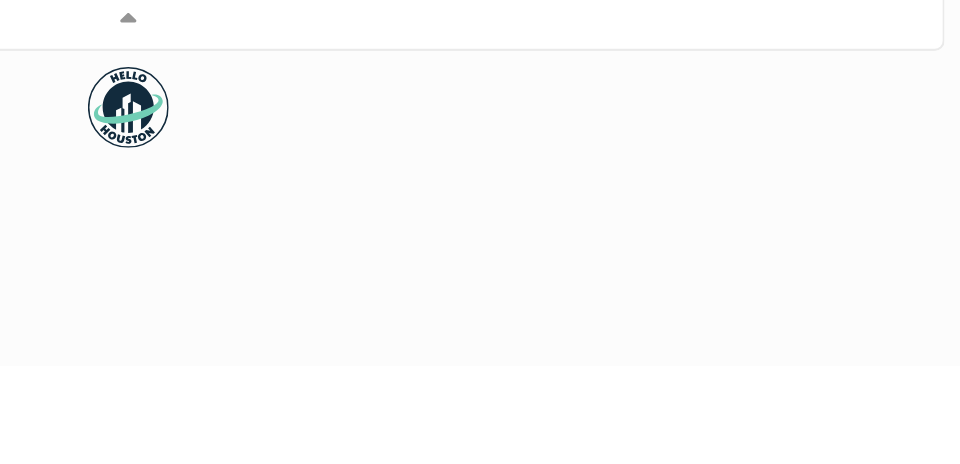scroll, scrollTop: 356, scrollLeft: 0, axis: vertical 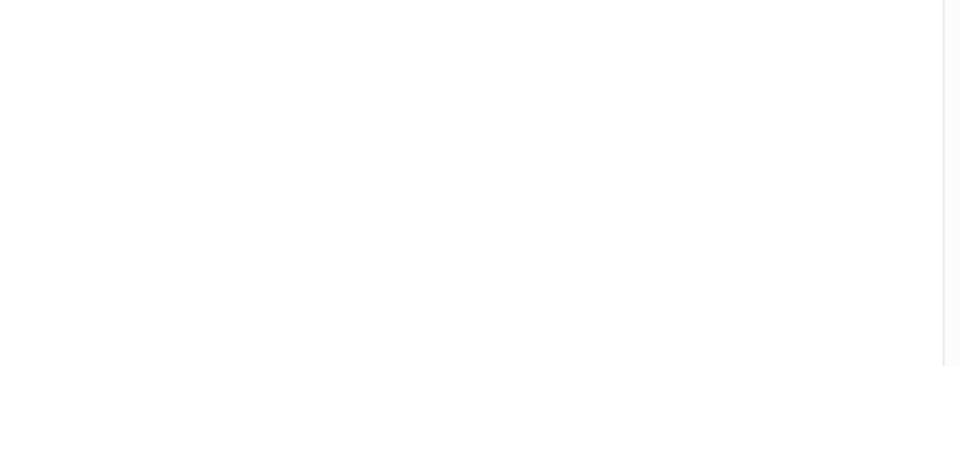 click on "Par jour   En retard   17 En cours 30/07/2025 Contrôle de l’installation de gaz avec Aceg 00:16:34 Inspecteur technicien: Kevin Dubois - GSM 0494899369
Clé porte rue + accès ssol
Num compteur: 30088496
raye/072/007 3ème gauche Contrôle de l’installation de gaz 4 Actions Périodes de travail 1 Activités 3 Ajouter Documents Ajouter Interne AS FP AB Aucun message pour le moment … Soyez le premier !" at bounding box center (548, 232) 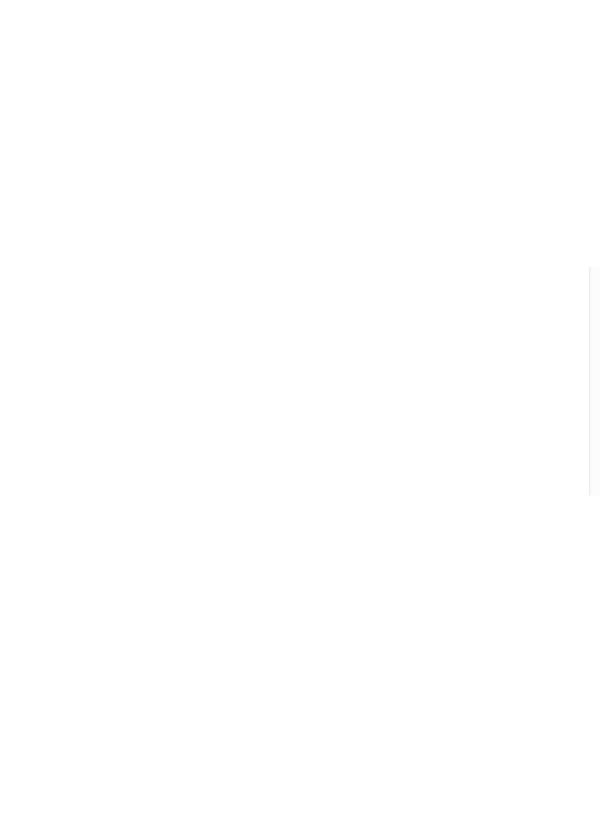 scroll, scrollTop: 0, scrollLeft: 0, axis: both 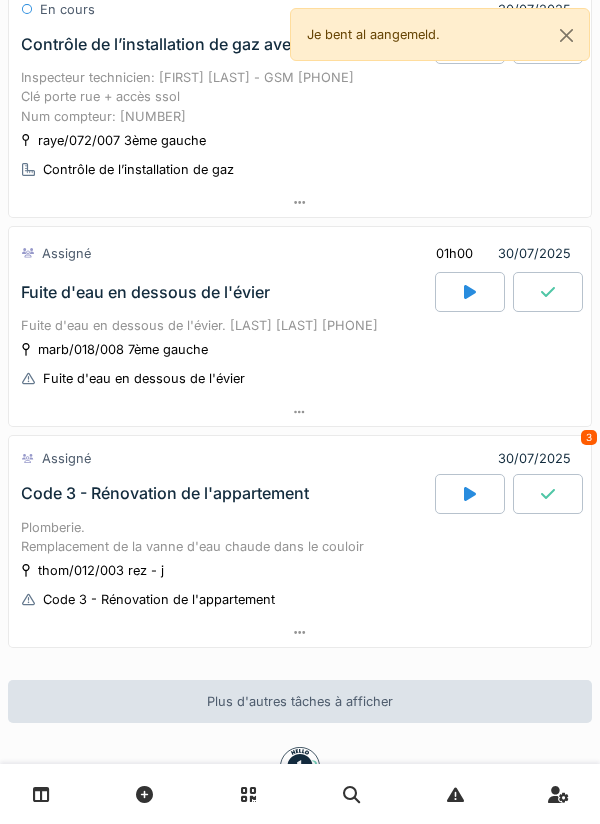 click at bounding box center (300, 794) 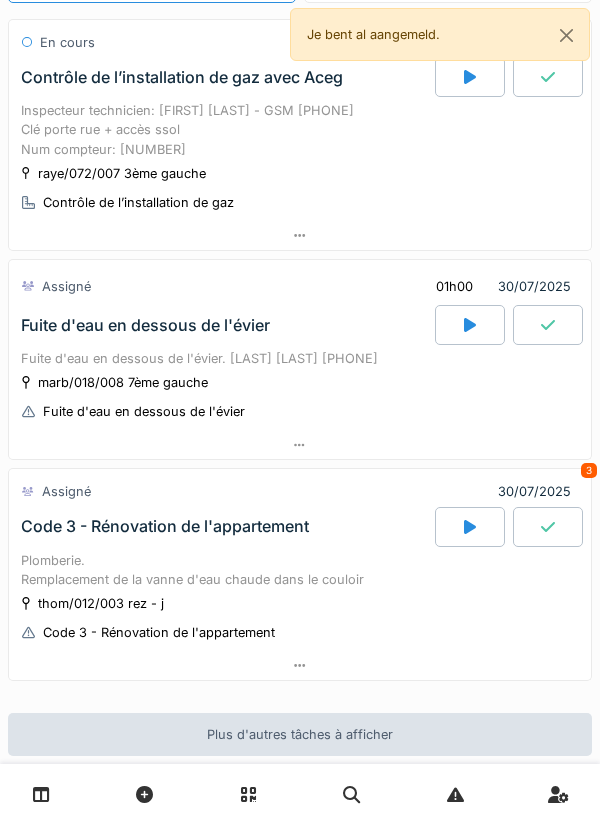 scroll, scrollTop: 175, scrollLeft: 0, axis: vertical 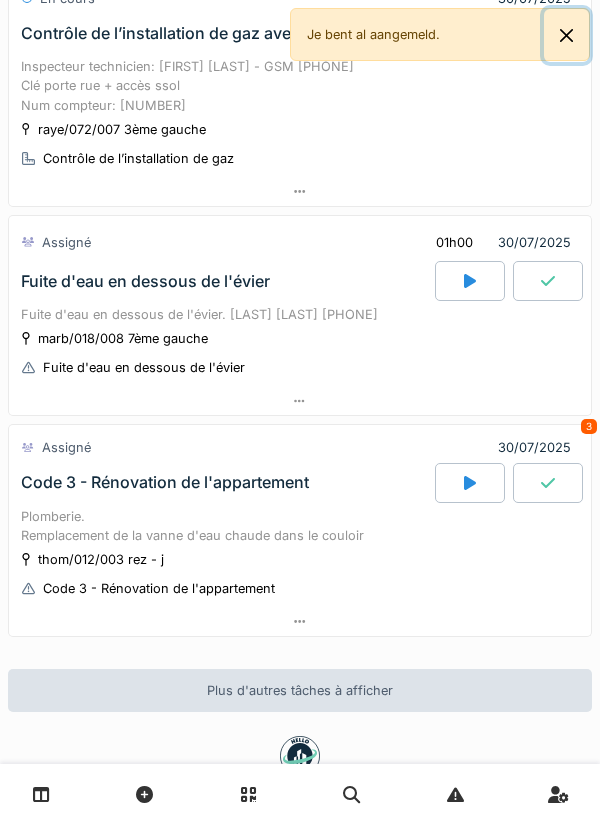 click at bounding box center (566, 35) 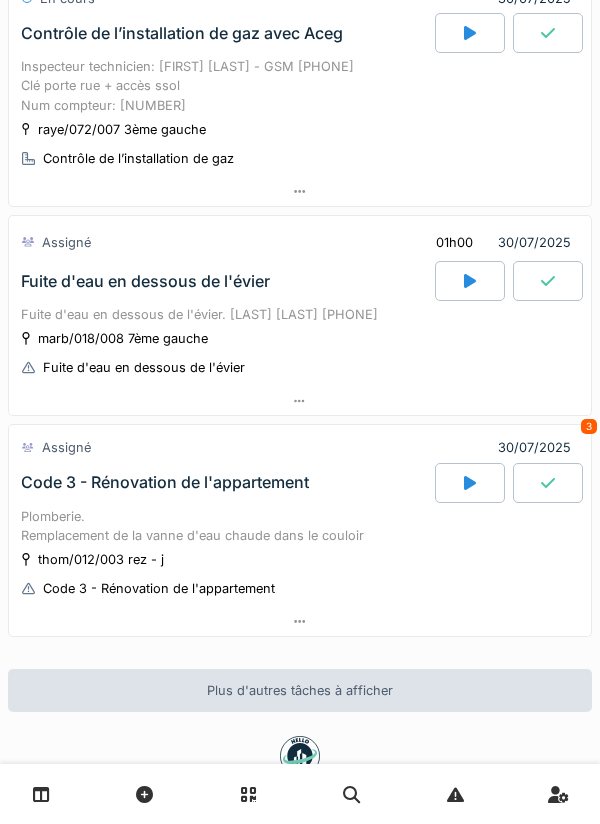 scroll, scrollTop: 0, scrollLeft: 0, axis: both 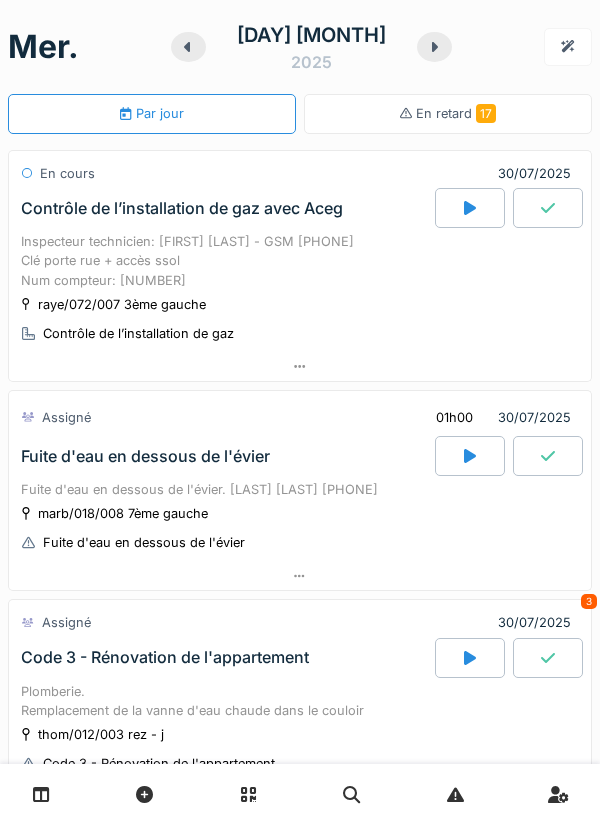 click on "En cours 30/07/2025" at bounding box center [300, 173] 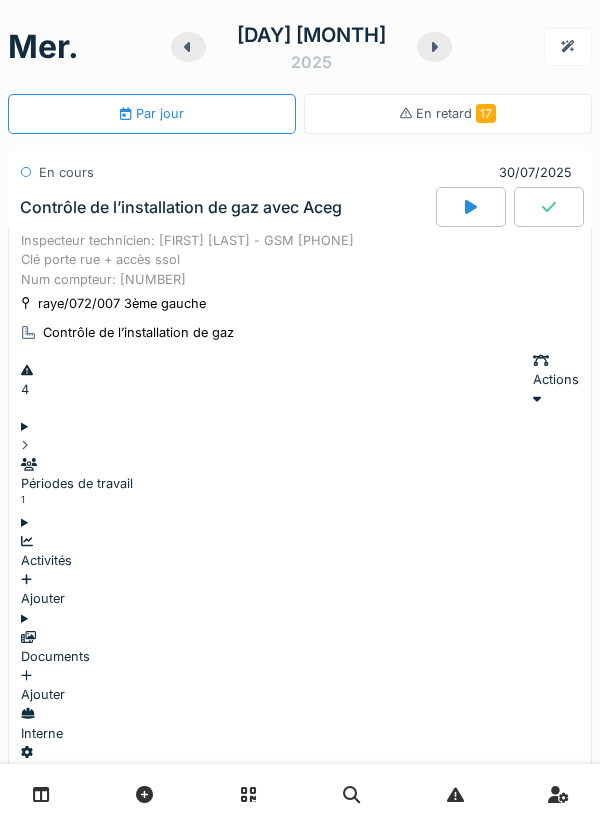 scroll, scrollTop: 70, scrollLeft: 0, axis: vertical 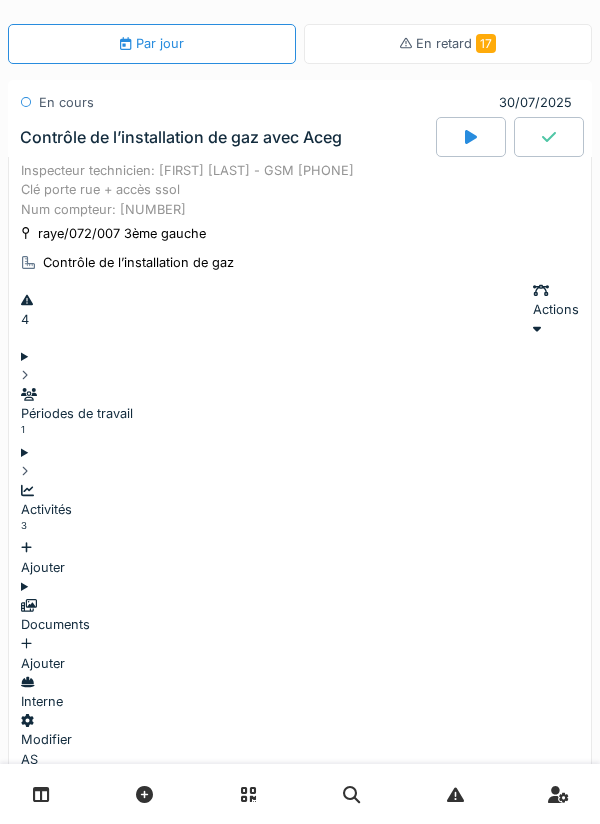 click on "Périodes de travail 1" at bounding box center (300, 414) 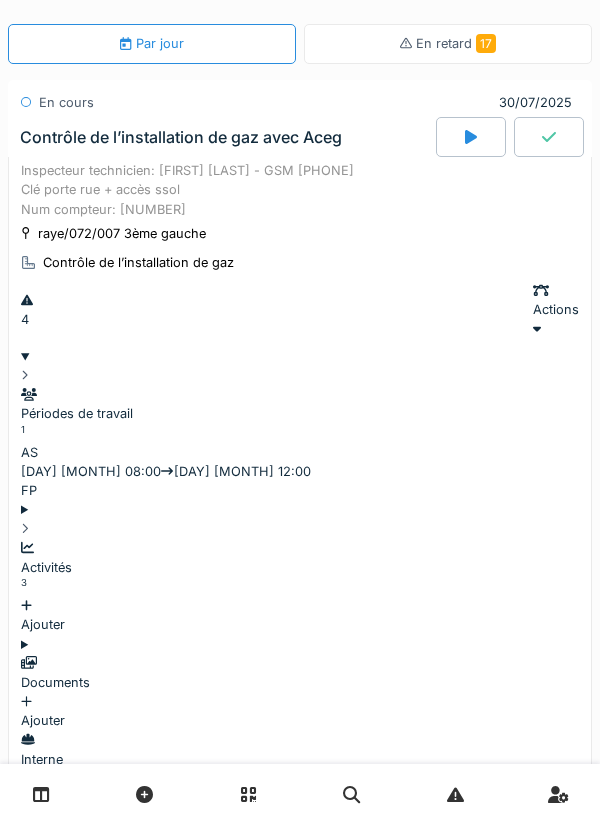 click on "Périodes de travail 1" at bounding box center [300, 395] 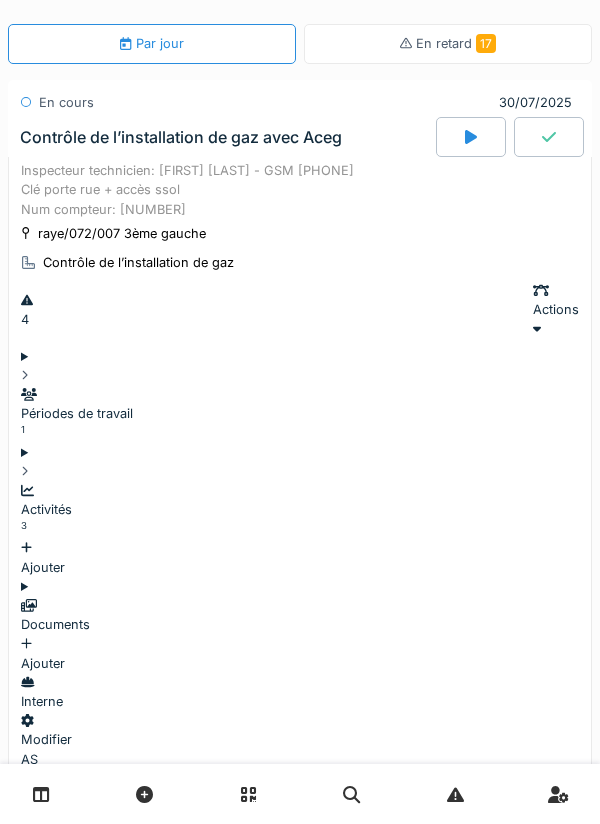 click on "Activités 3" at bounding box center (300, 510) 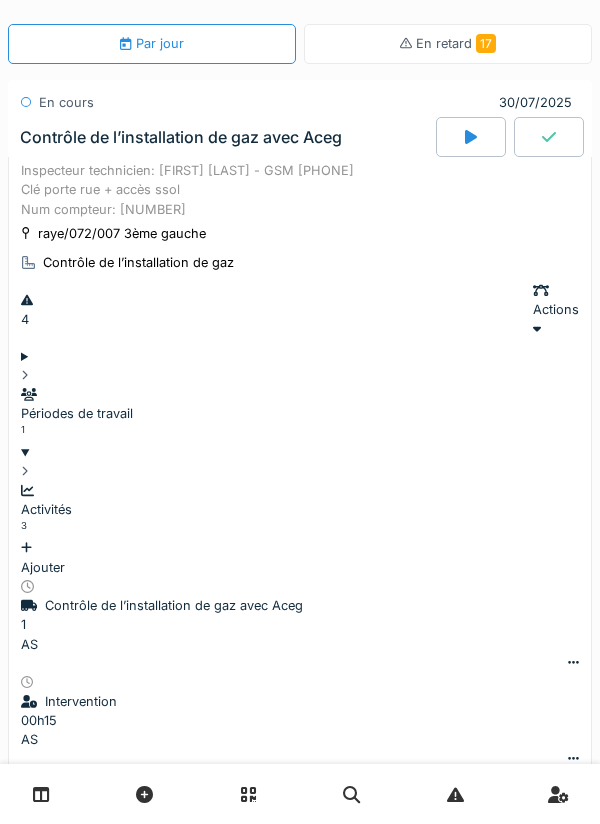 click at bounding box center (573, 759) 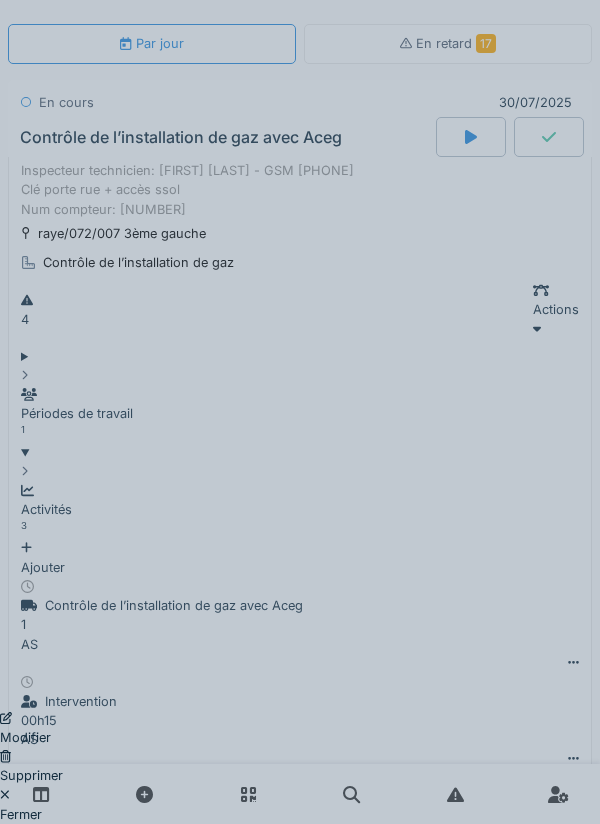 click on "Modifier" at bounding box center [31, 728] 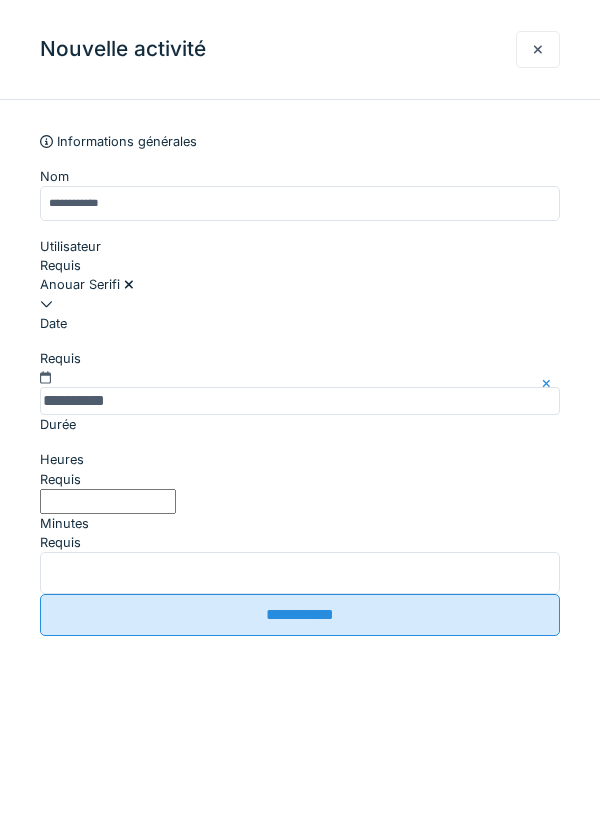 click on "**" at bounding box center [300, 573] 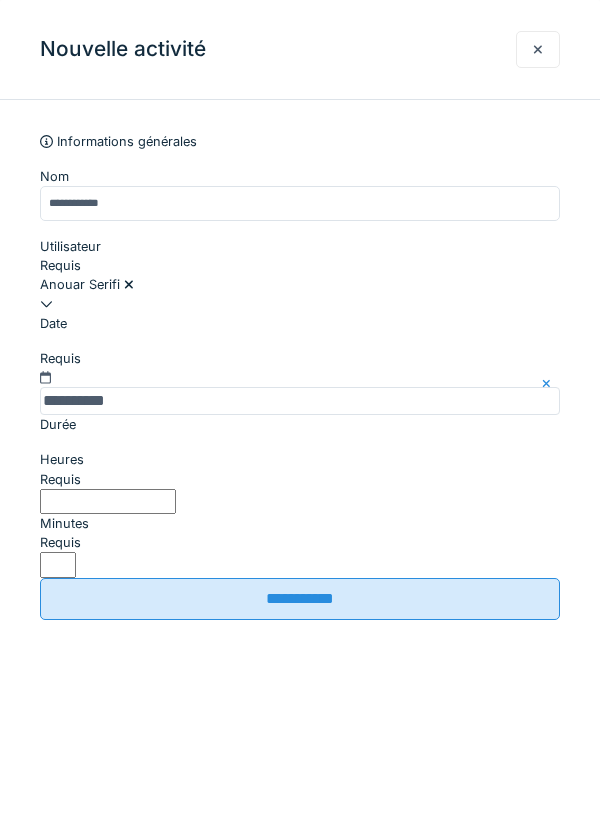 click on "**" at bounding box center (58, 564) 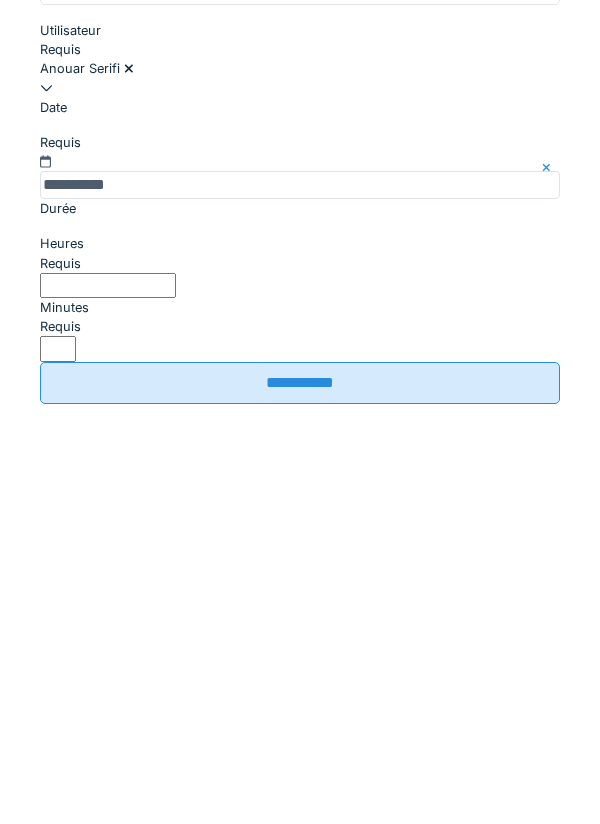 type on "*" 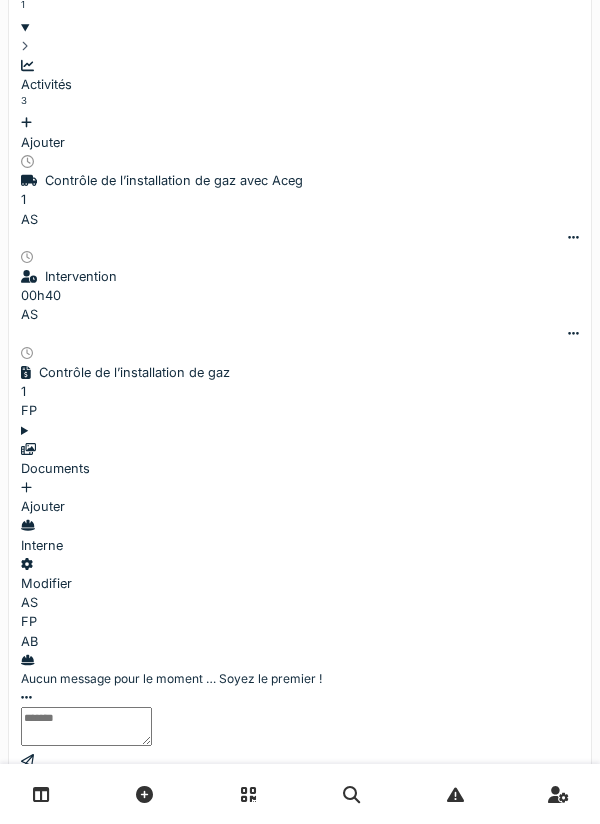 scroll, scrollTop: 516, scrollLeft: 0, axis: vertical 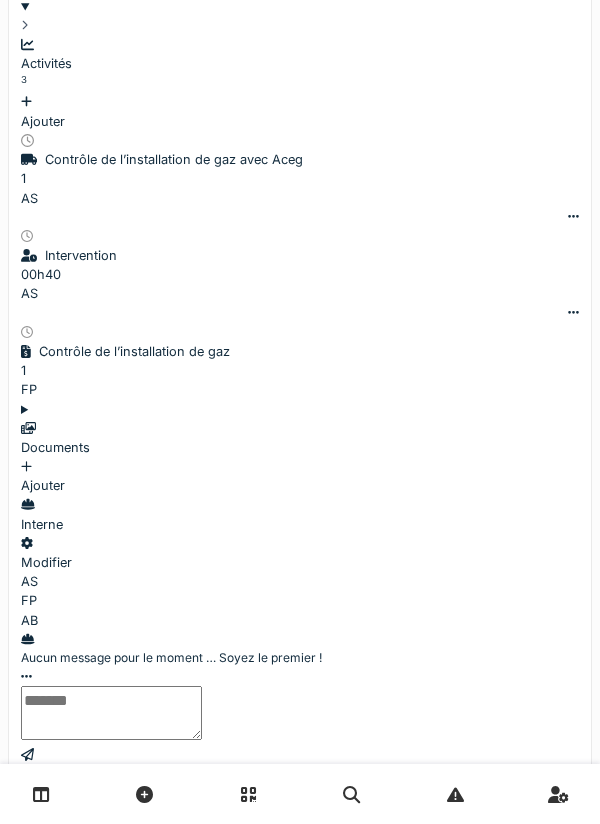 click at bounding box center [111, 713] 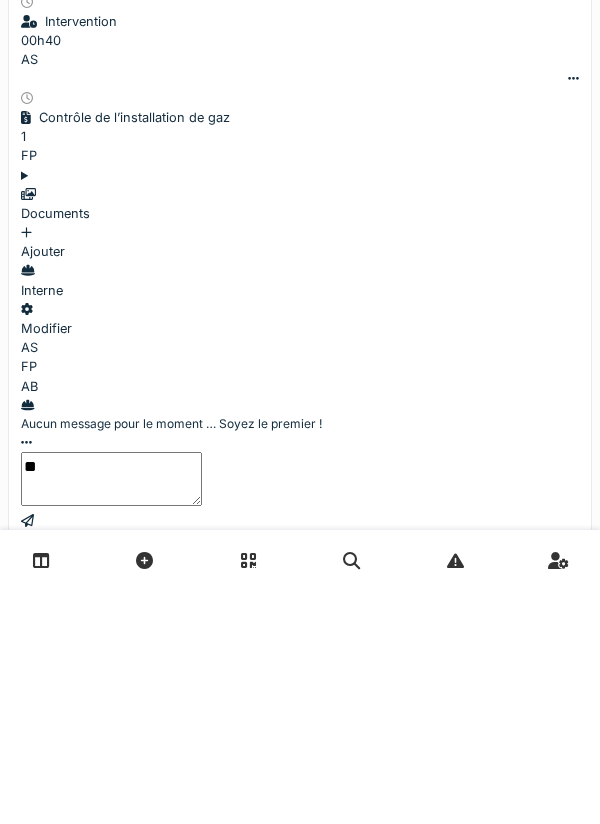 type on "*" 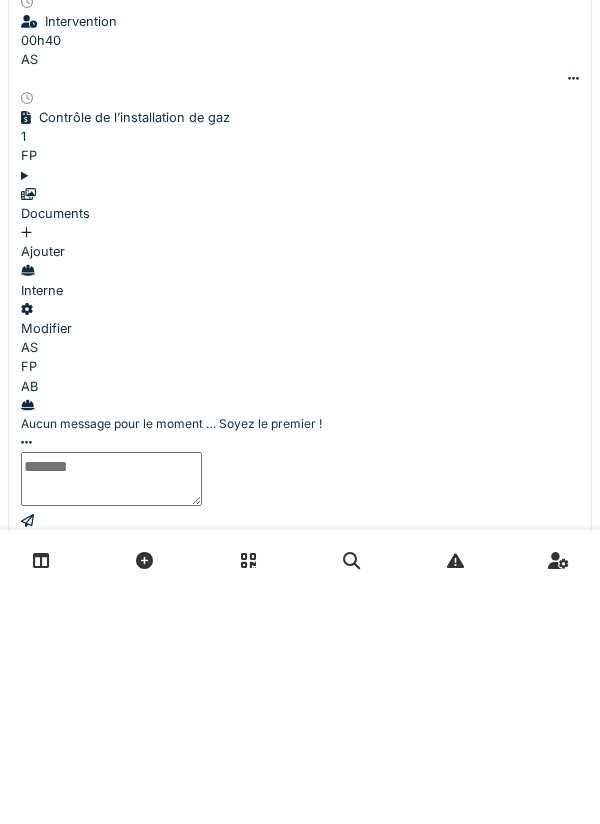 type on "*" 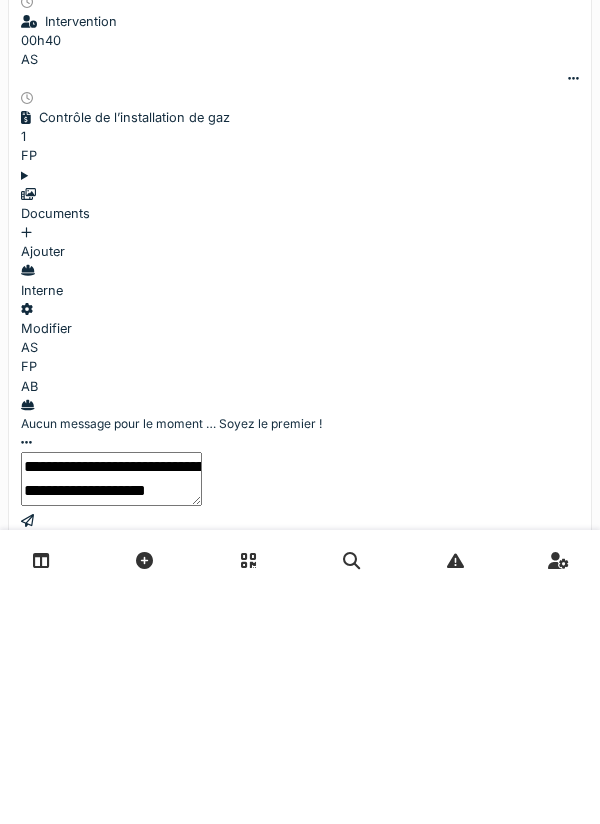 type on "**********" 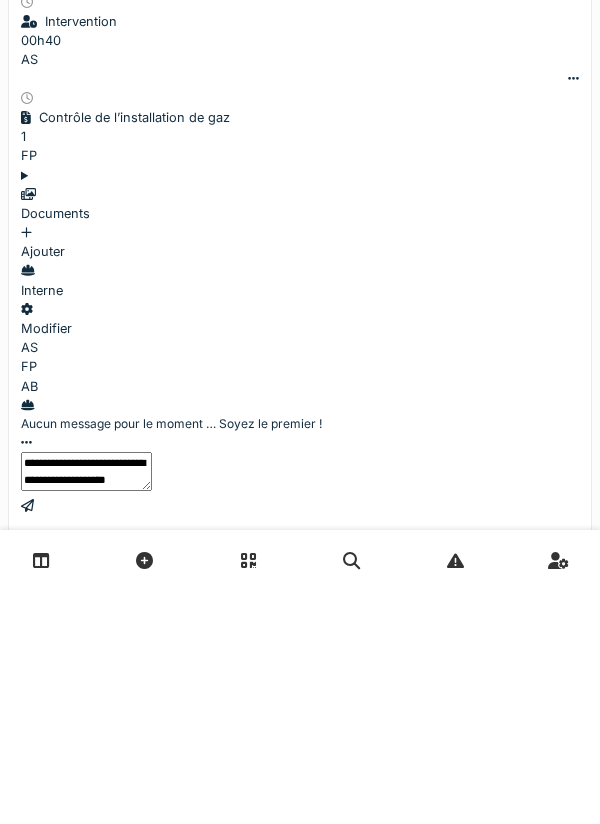 click at bounding box center [300, 739] 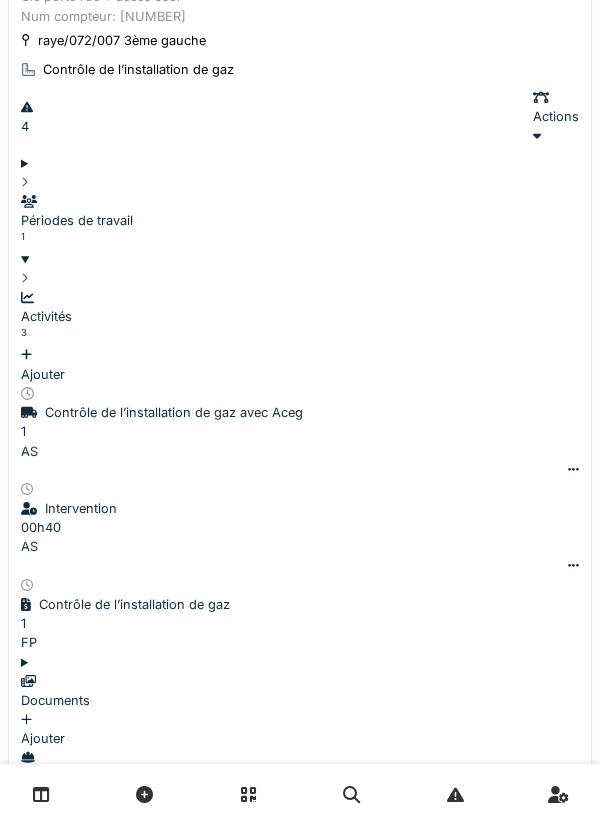 scroll, scrollTop: 184, scrollLeft: 0, axis: vertical 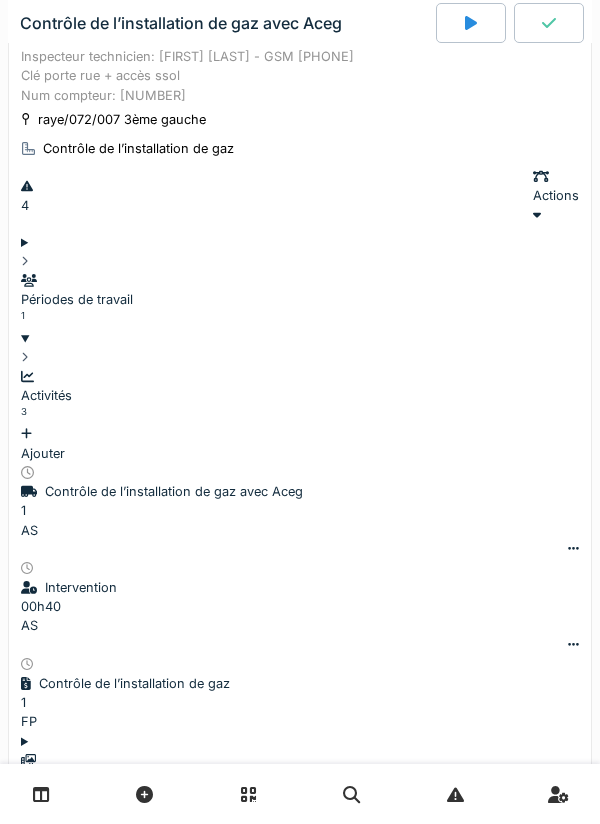 click at bounding box center (549, 23) 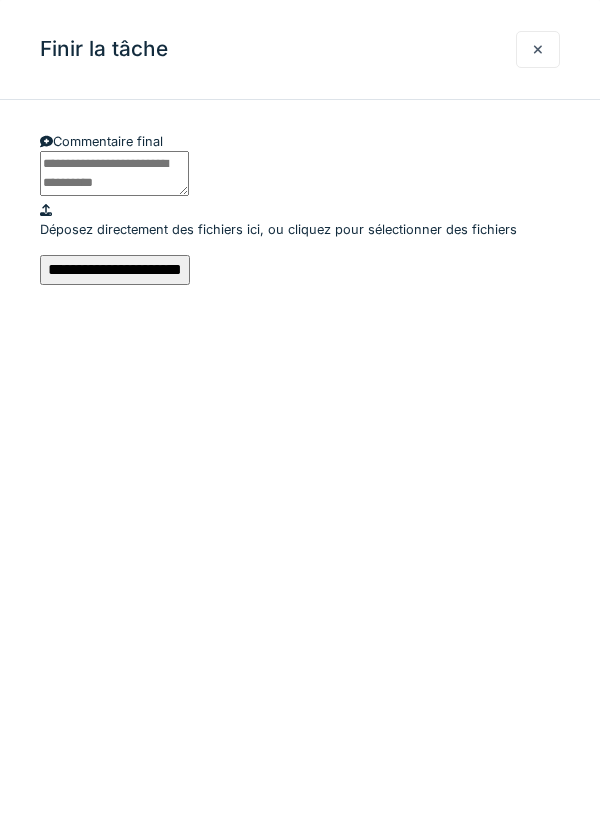 click on "**********" at bounding box center [115, 270] 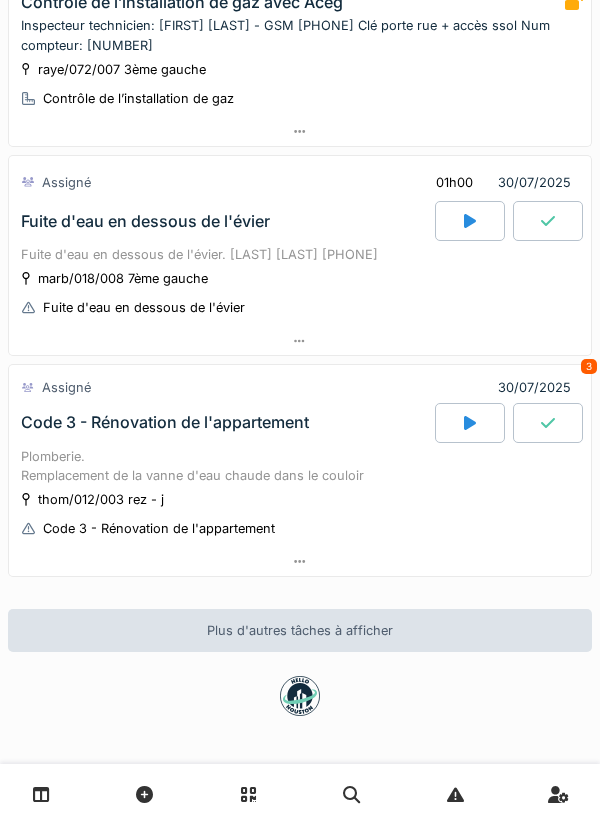 scroll, scrollTop: 235, scrollLeft: 0, axis: vertical 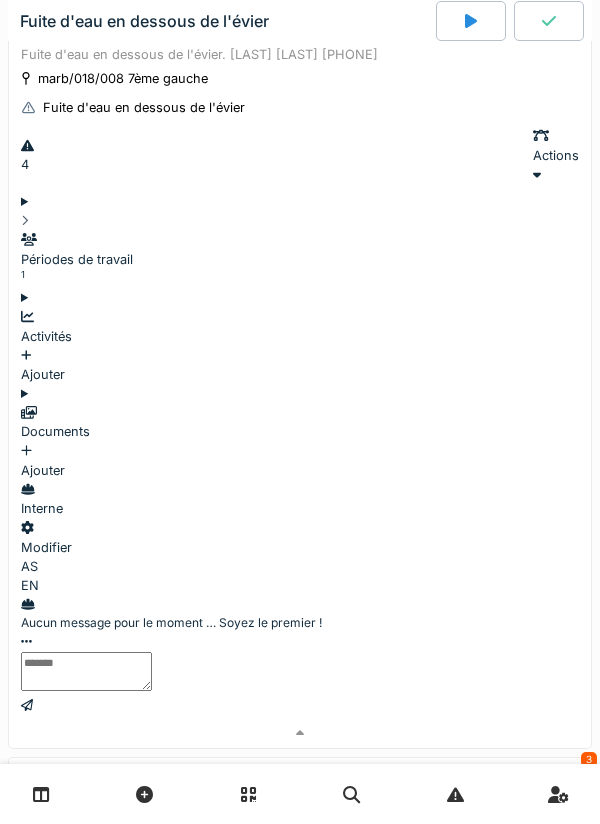 click at bounding box center (471, 21) 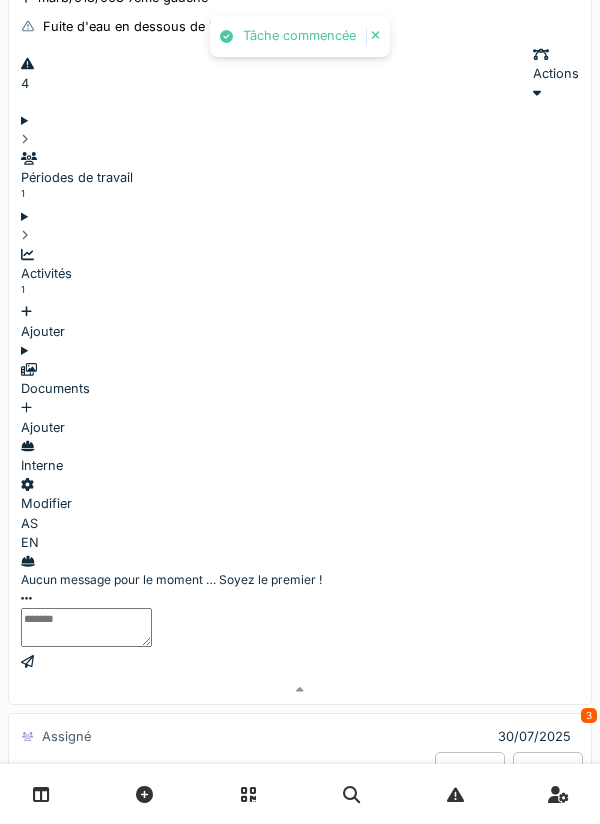 scroll, scrollTop: 485, scrollLeft: 0, axis: vertical 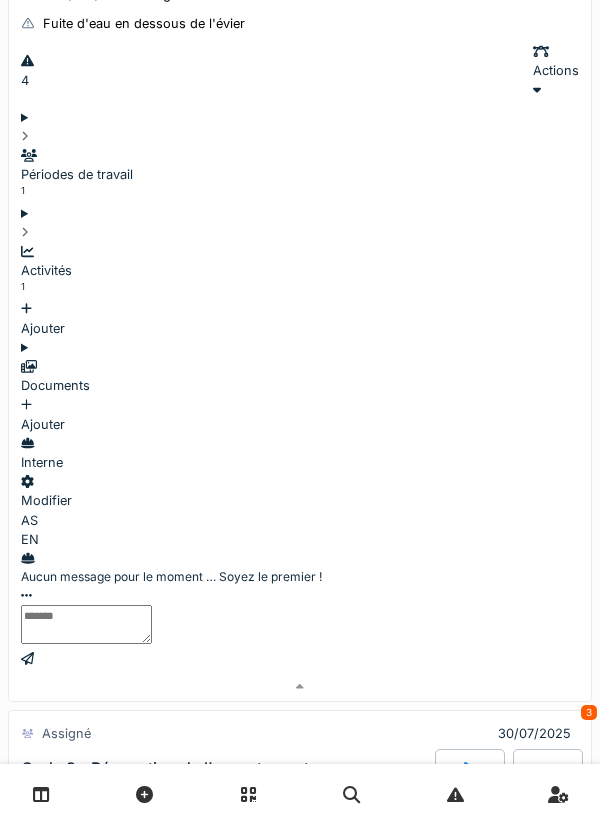 click on "Ajouter" at bounding box center [300, 414] 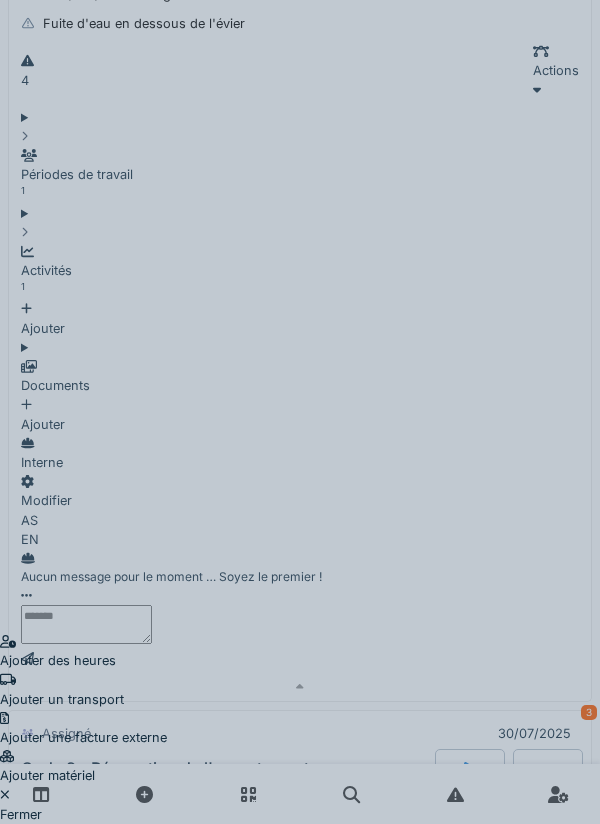 click on "Ajouter un transport" at bounding box center [83, 690] 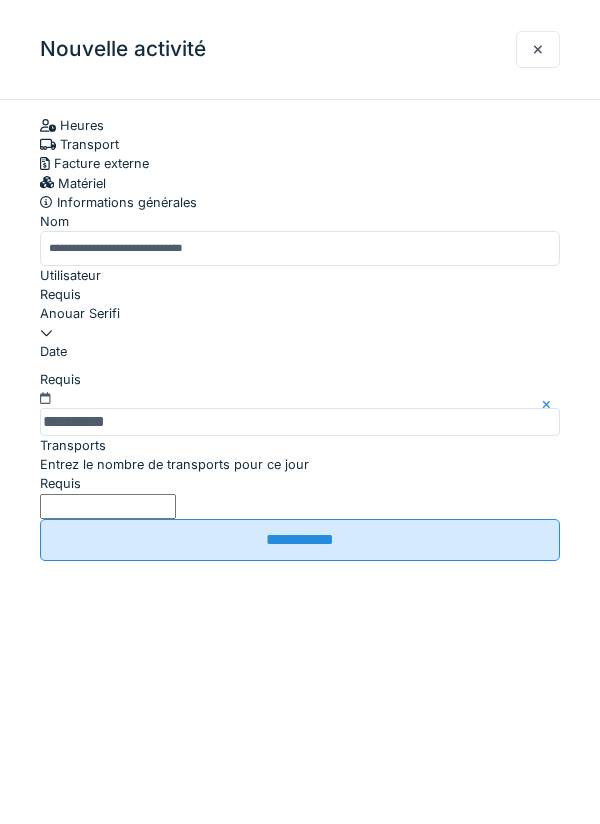 click on "Entrez le nombre de transports pour ce jour" at bounding box center (174, 464) 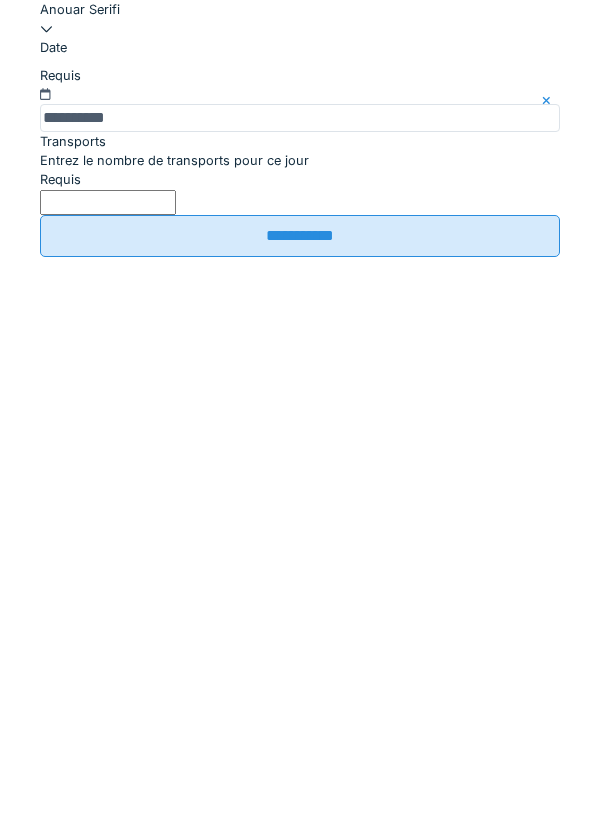 type on "*" 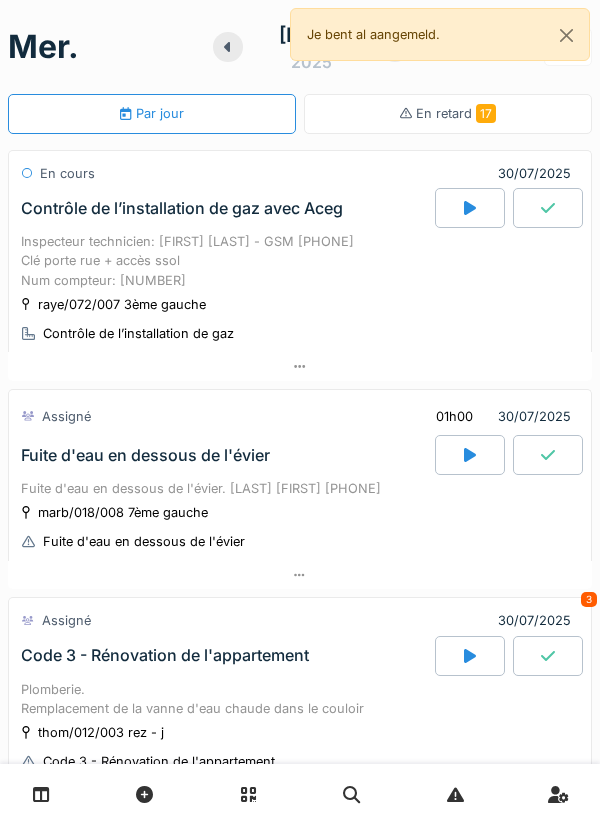 scroll, scrollTop: 0, scrollLeft: 0, axis: both 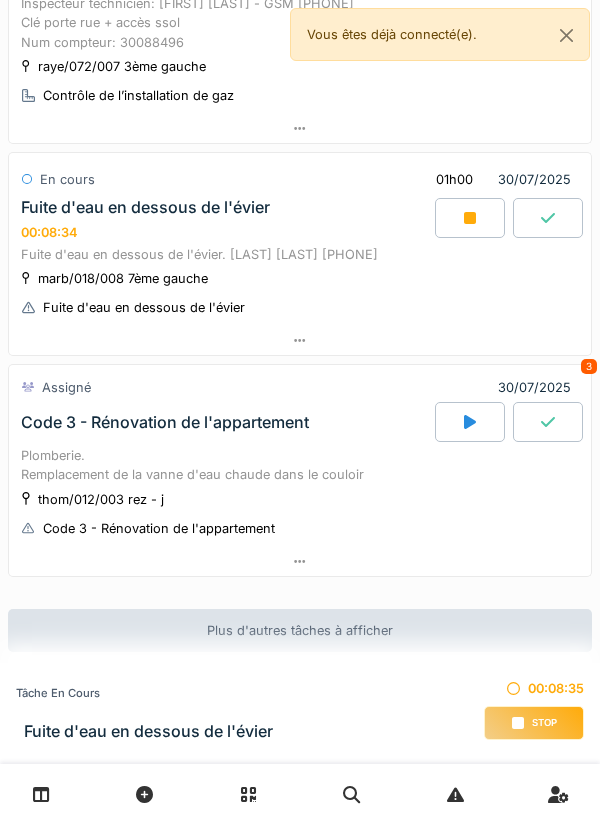 click on "Assigné [DATE] [TIME]" at bounding box center (300, 383) 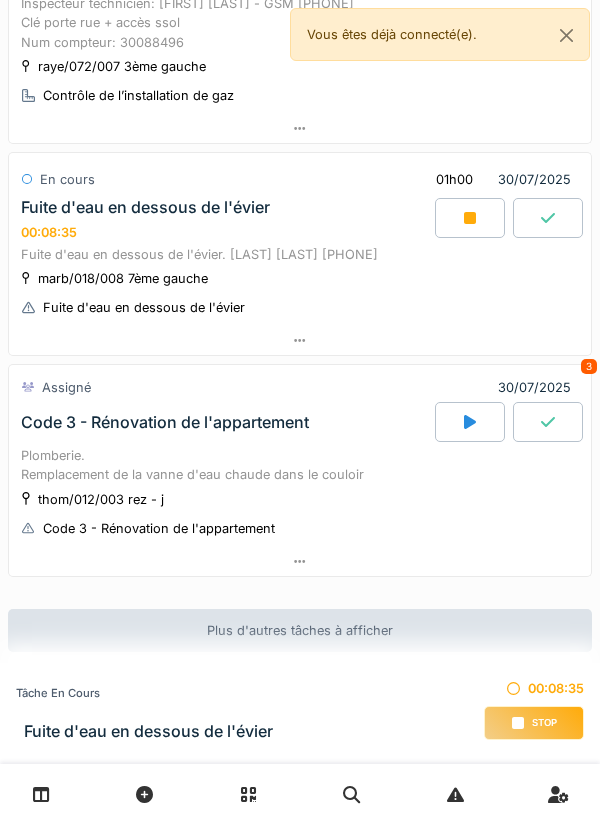 click on "Code 3 - Rénovation de l'appartement" at bounding box center (226, 422) 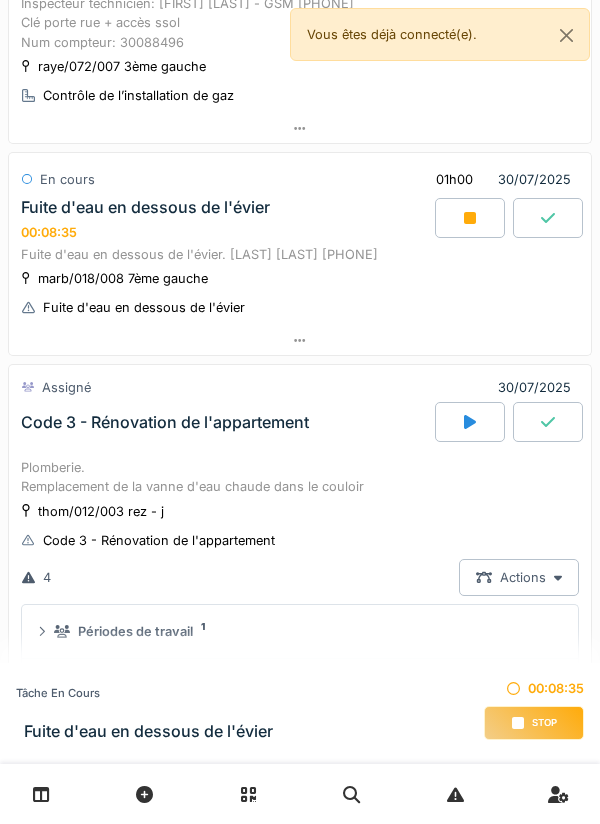 scroll, scrollTop: 522, scrollLeft: 0, axis: vertical 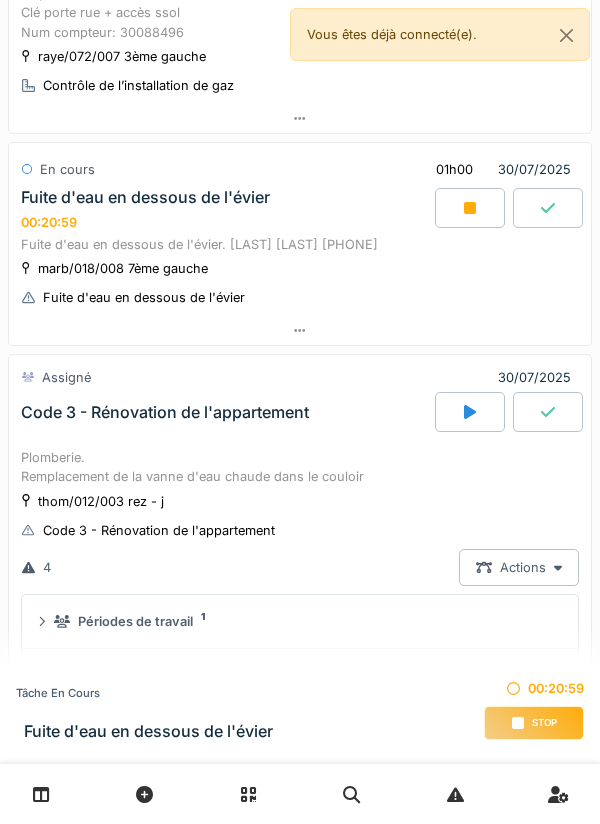 click at bounding box center [470, 208] 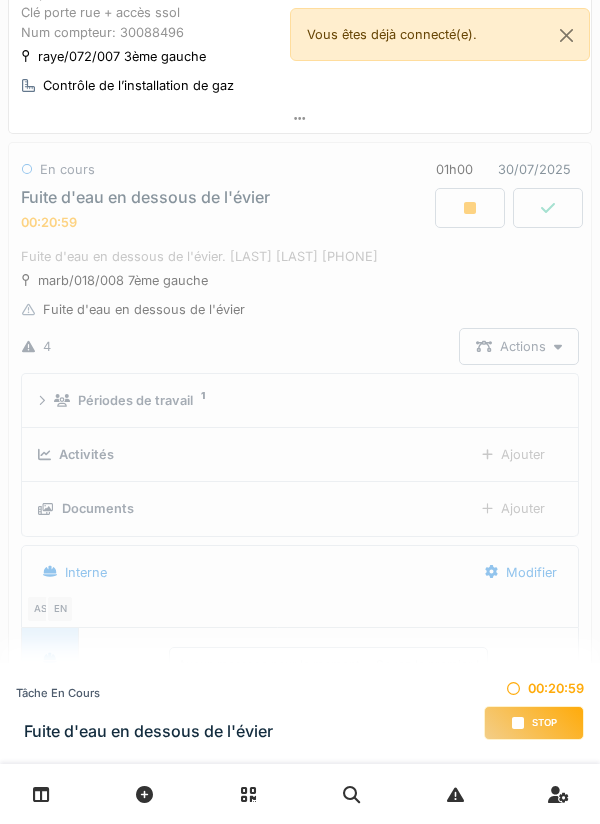 scroll, scrollTop: 310, scrollLeft: 0, axis: vertical 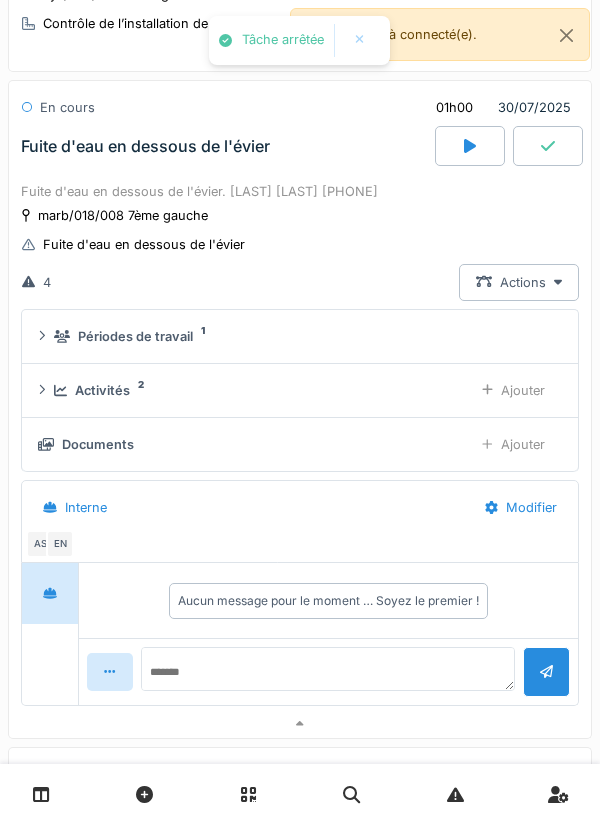 click on "Ajouter" at bounding box center (513, 444) 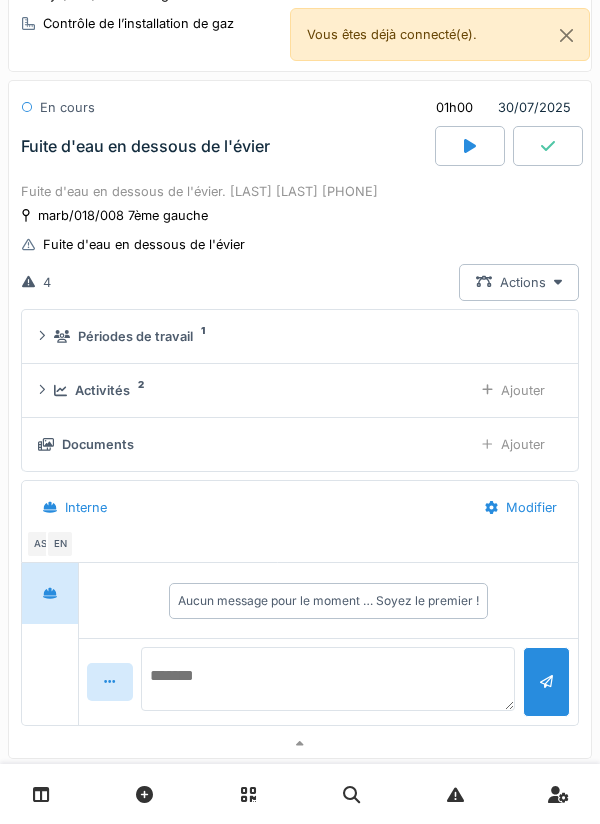 click at bounding box center [328, 679] 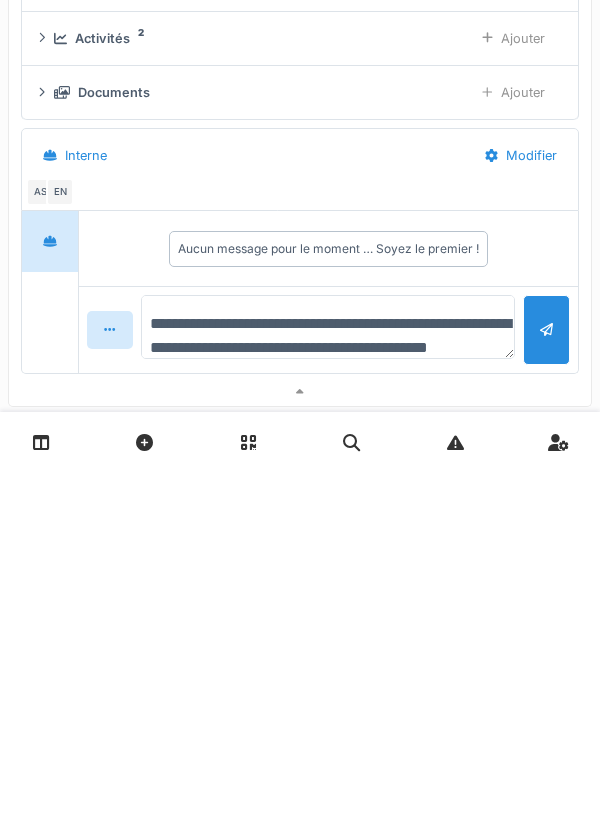 scroll, scrollTop: 24, scrollLeft: 0, axis: vertical 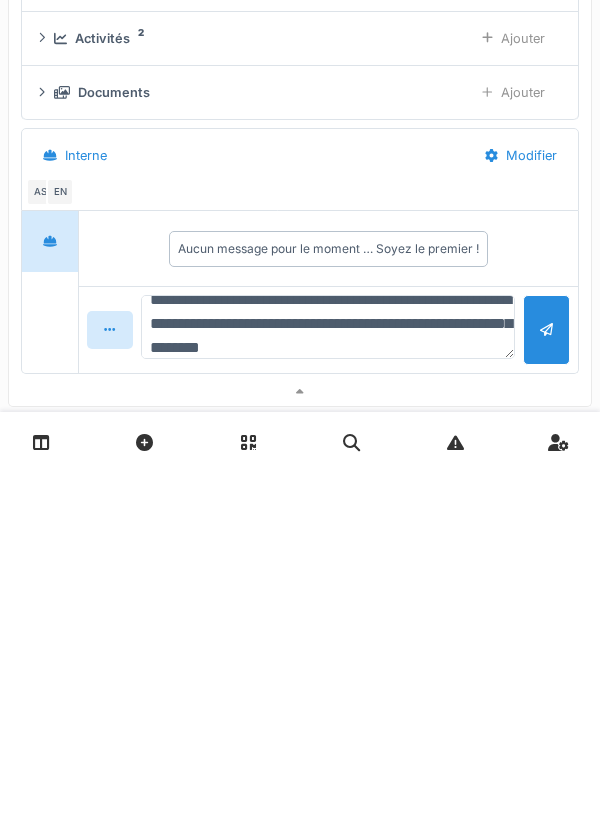 type on "**********" 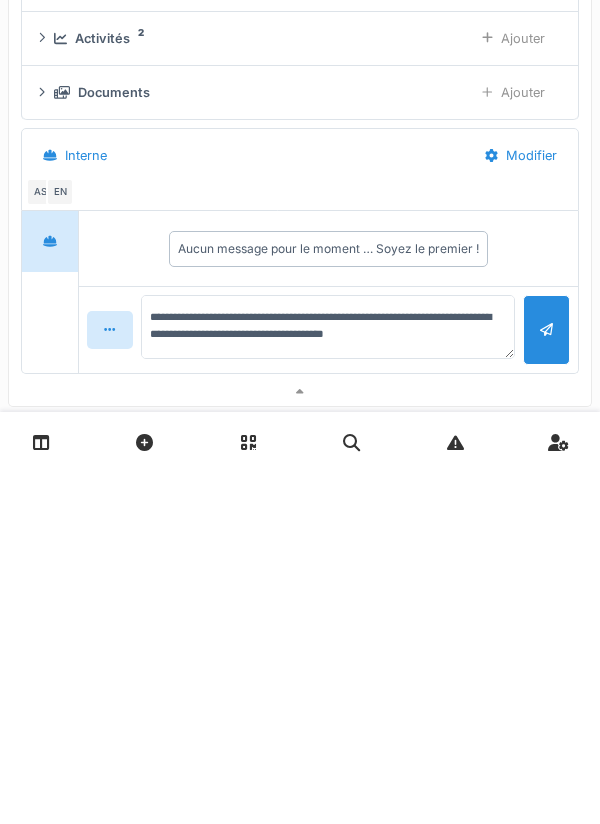 click at bounding box center (546, 681) 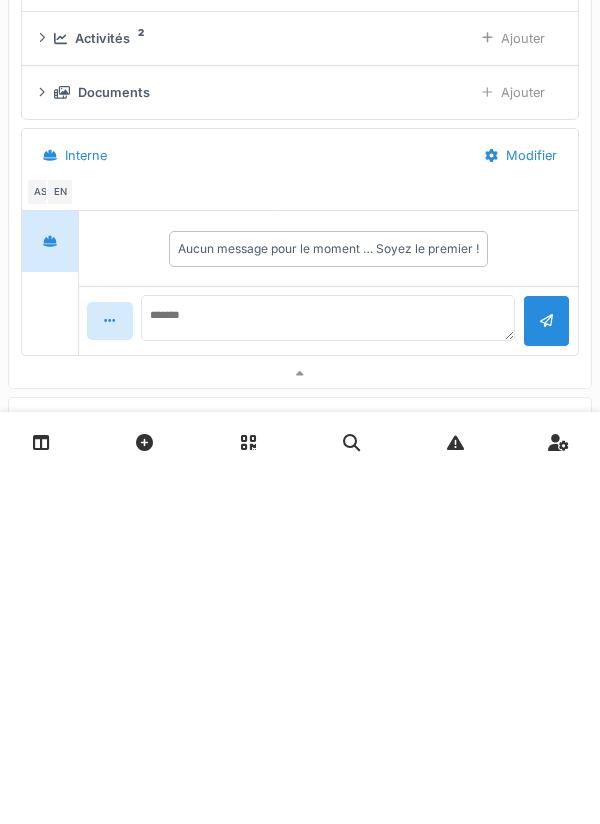 scroll, scrollTop: 0, scrollLeft: 0, axis: both 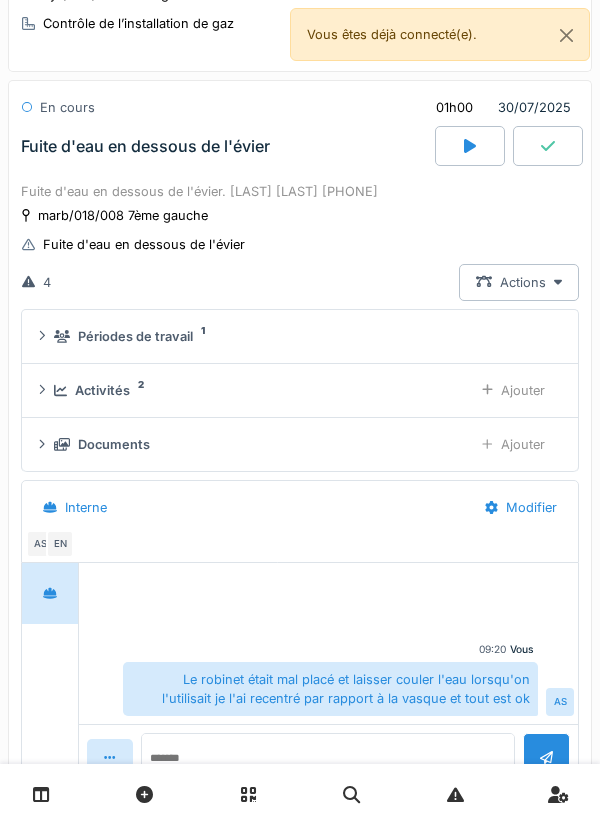 click on "Ajouter" at bounding box center [513, 444] 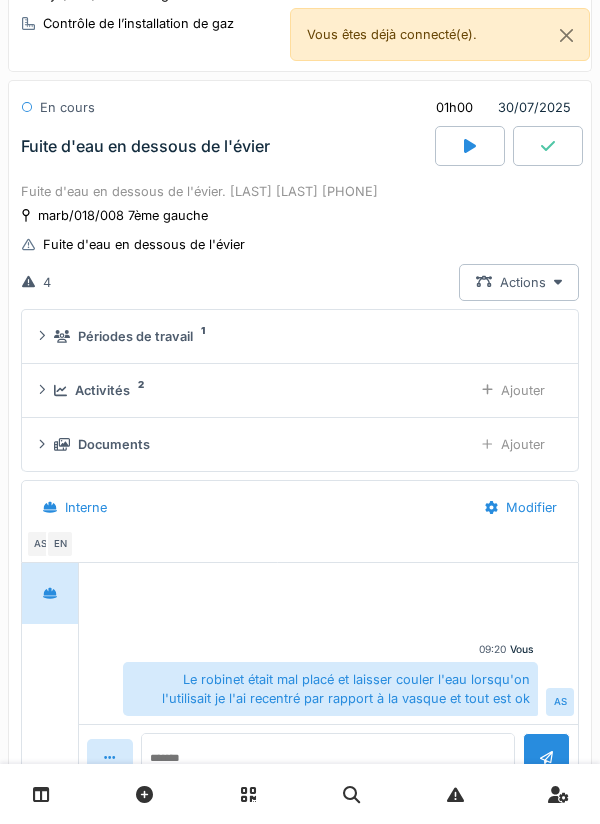 click at bounding box center (470, 146) 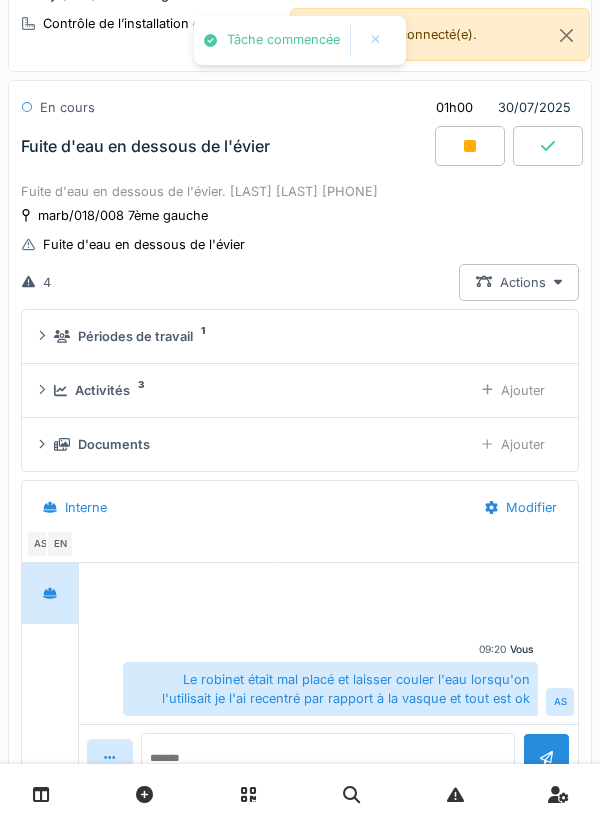 click at bounding box center (470, 146) 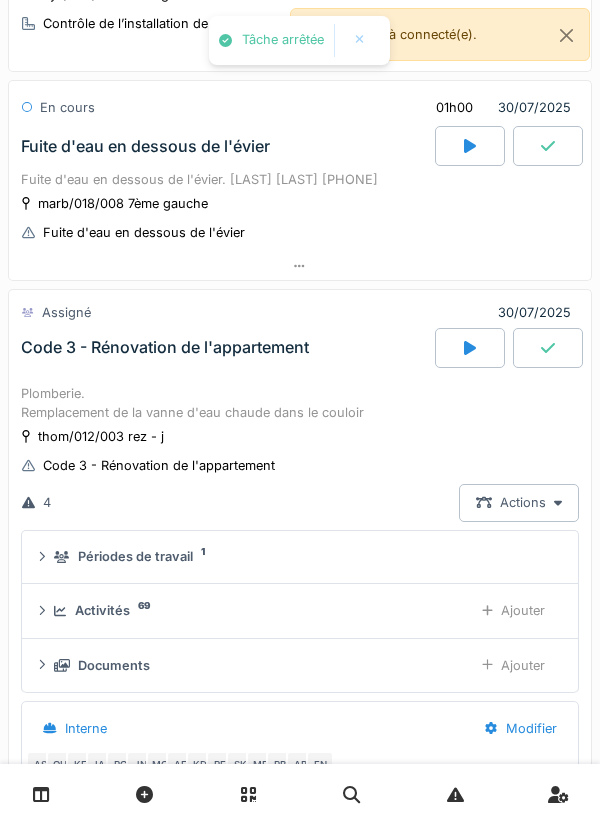 click at bounding box center (548, 146) 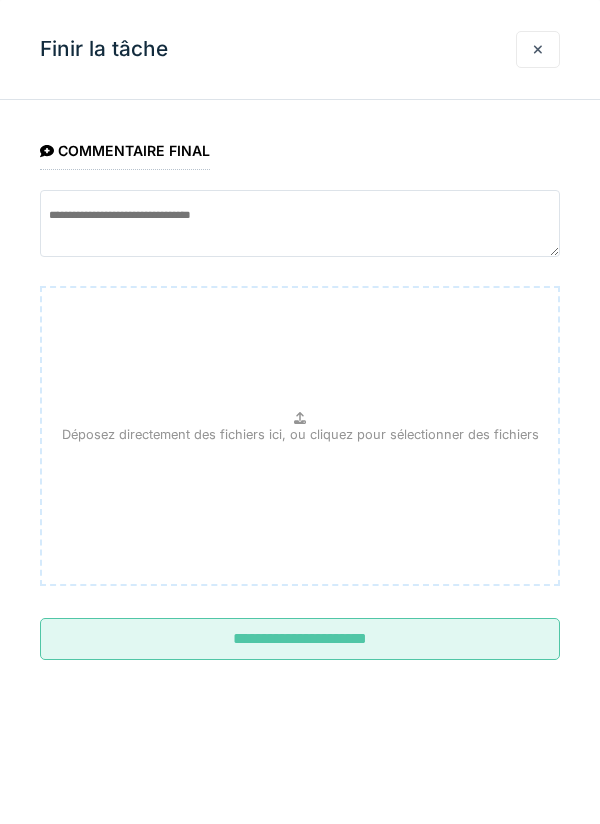 click on "**********" at bounding box center [300, 639] 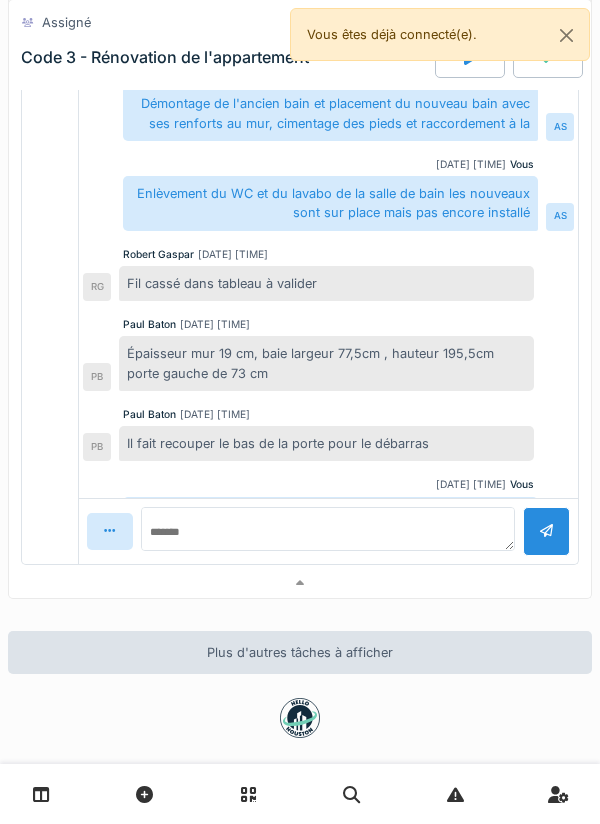 scroll, scrollTop: 1128, scrollLeft: 0, axis: vertical 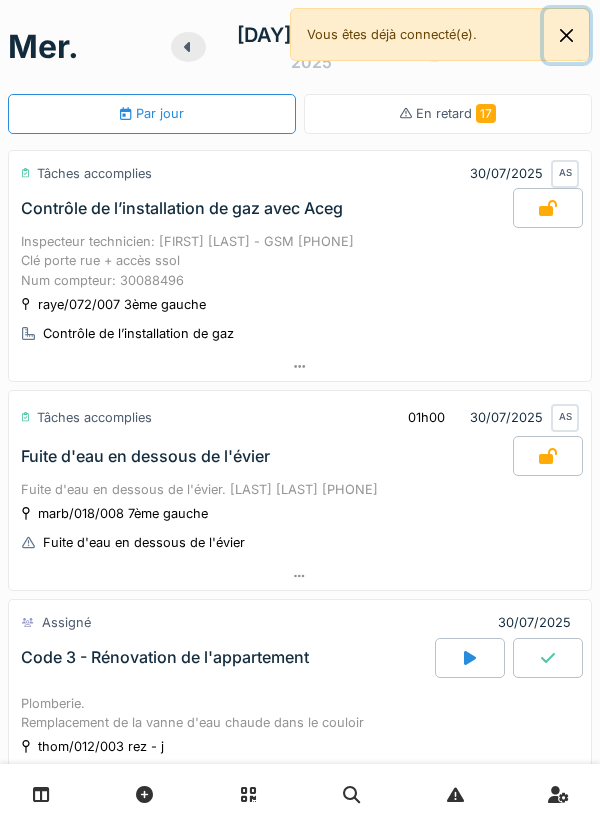 click at bounding box center (566, 35) 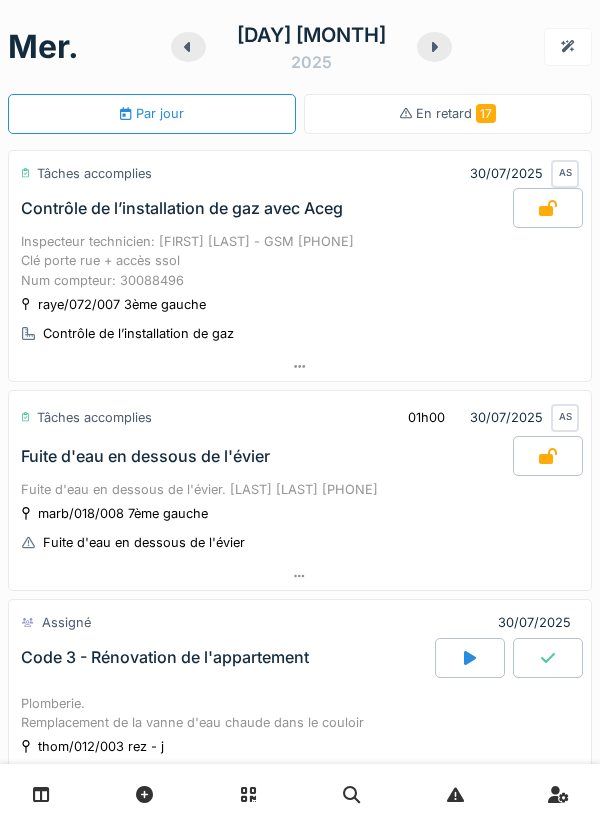 click at bounding box center [434, 47] 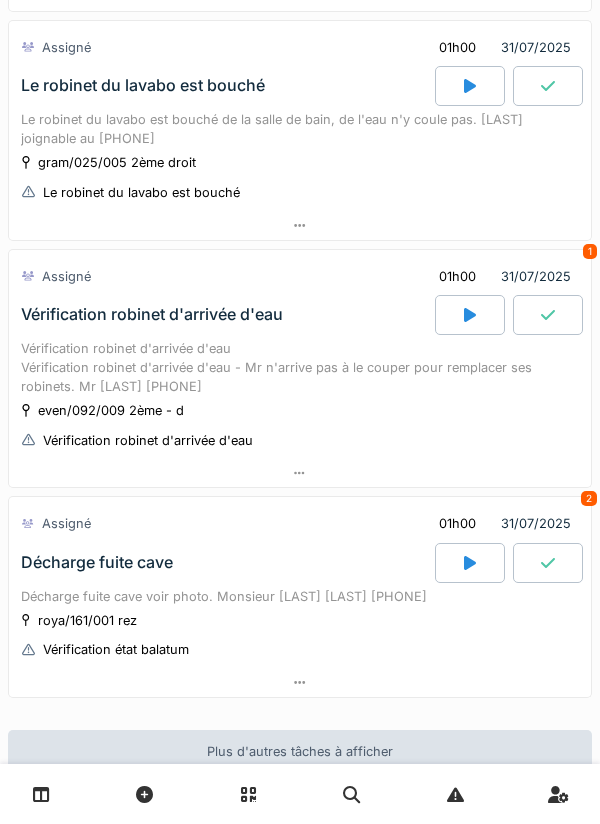 scroll, scrollTop: 899, scrollLeft: 0, axis: vertical 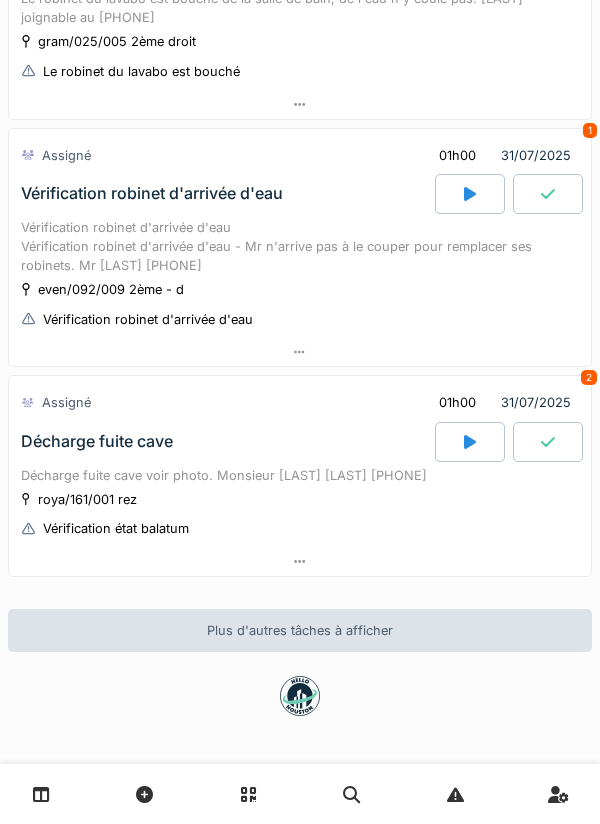click on "roya/161/001 rez Vérification état balatum" at bounding box center (300, 514) 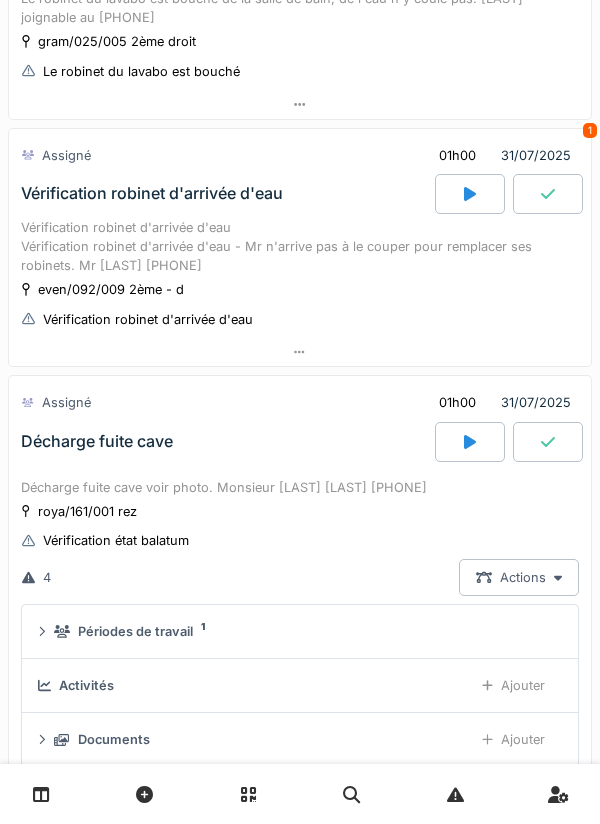 scroll, scrollTop: 984, scrollLeft: 0, axis: vertical 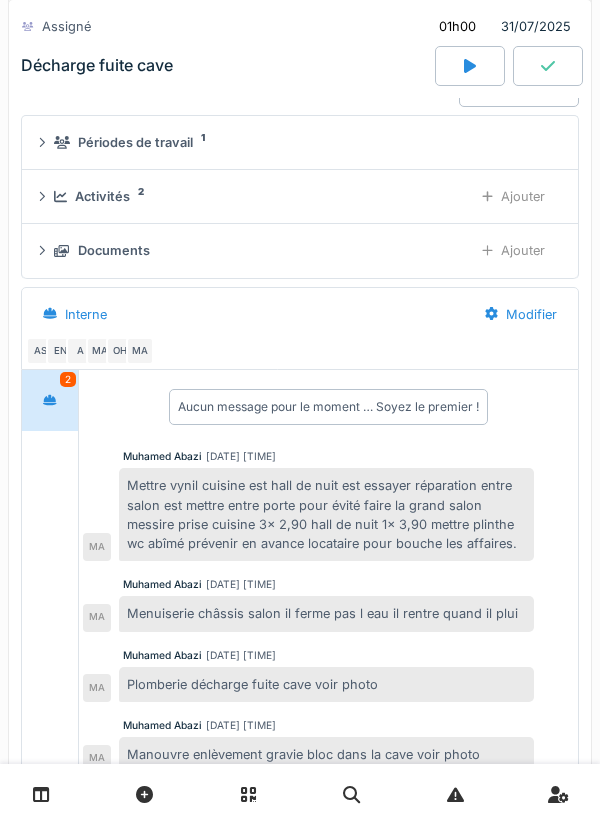 click on "Activités 2 Ajouter" at bounding box center [300, 196] 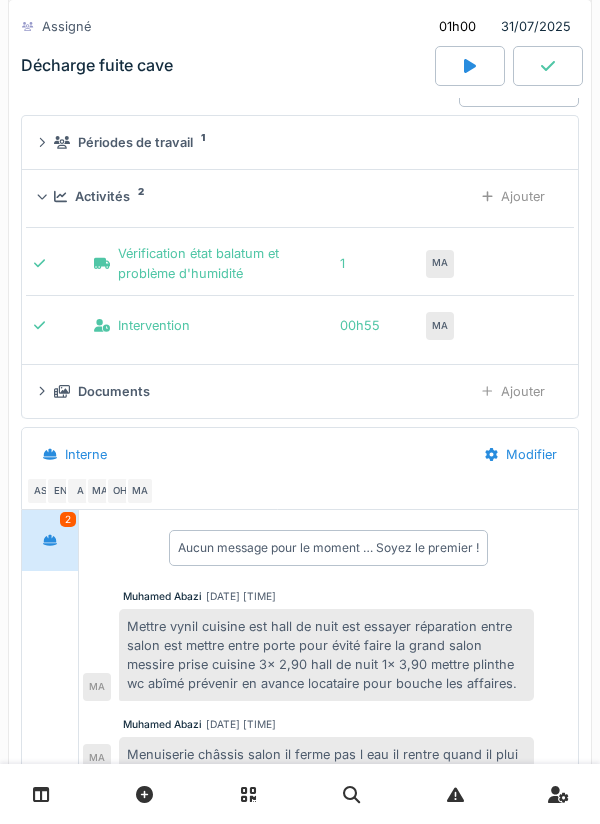 click on "Documents" at bounding box center (114, 391) 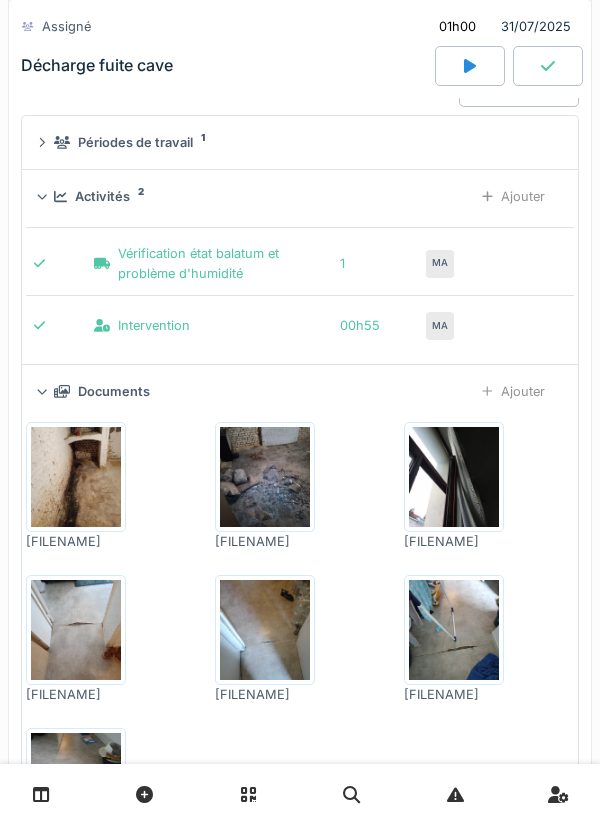 click at bounding box center [265, 477] 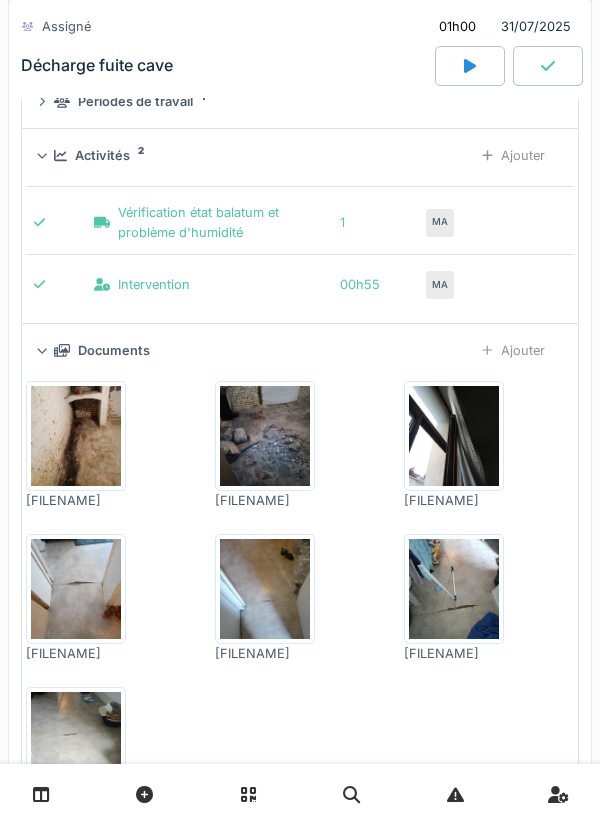 scroll, scrollTop: 1457, scrollLeft: 0, axis: vertical 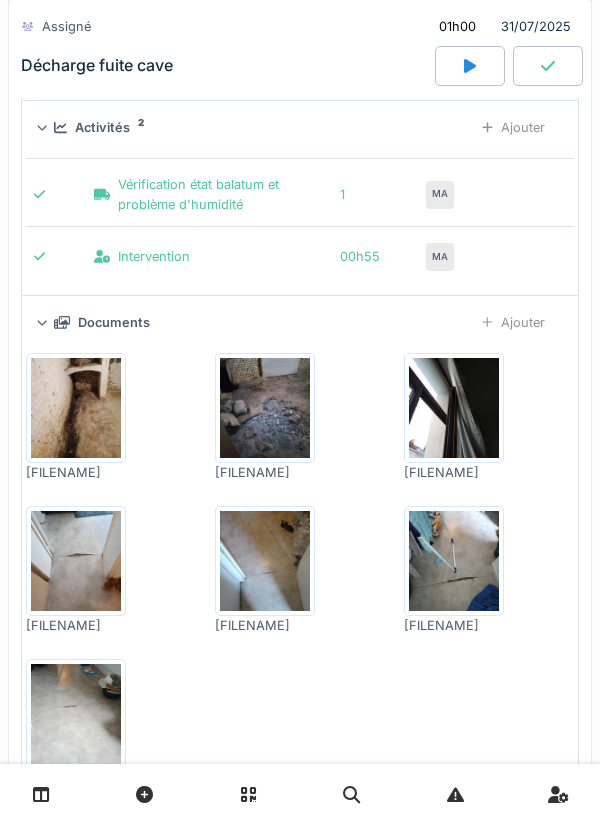 click at bounding box center (454, 561) 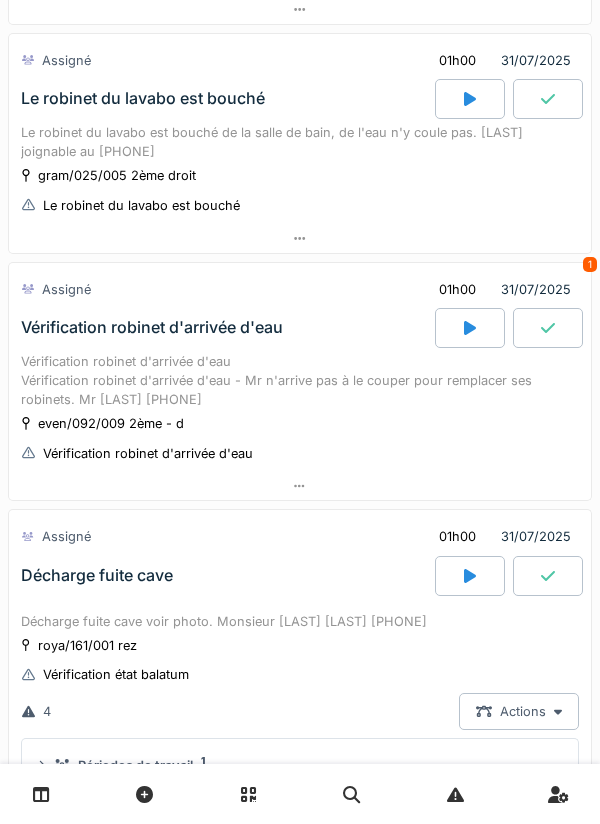scroll, scrollTop: 0, scrollLeft: 0, axis: both 